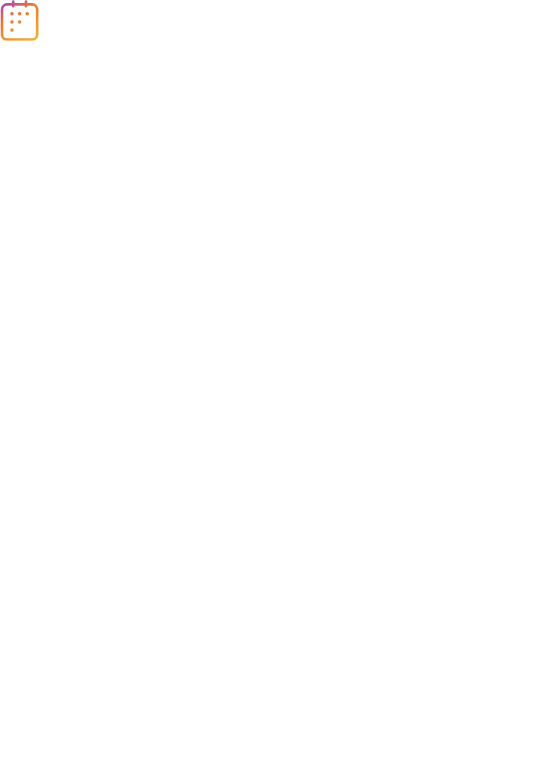 scroll, scrollTop: 0, scrollLeft: 0, axis: both 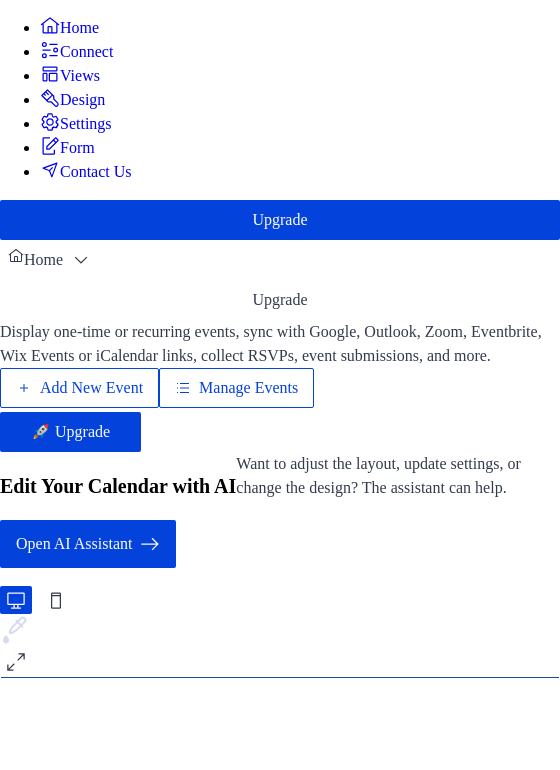 click on "Manage Events" at bounding box center [248, 388] 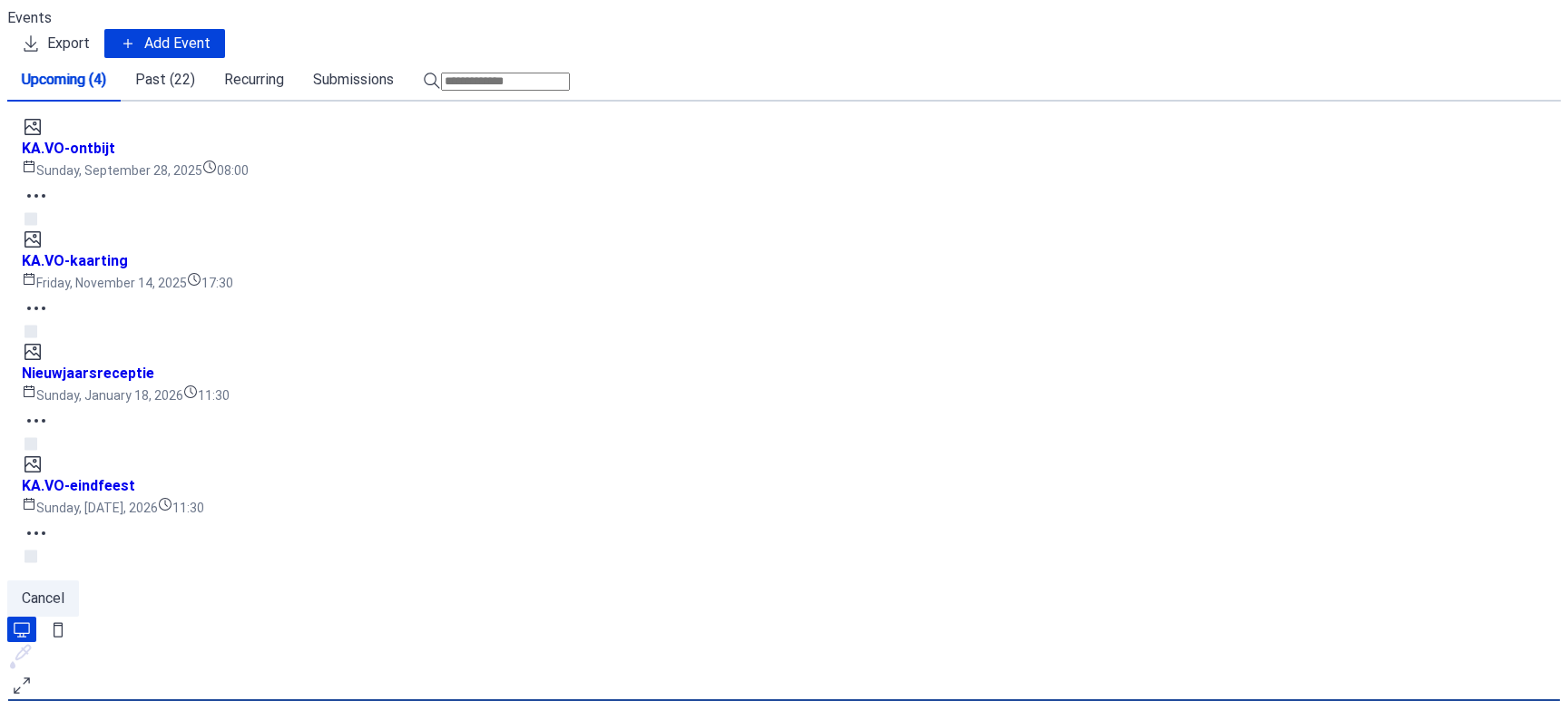 scroll, scrollTop: 0, scrollLeft: 0, axis: both 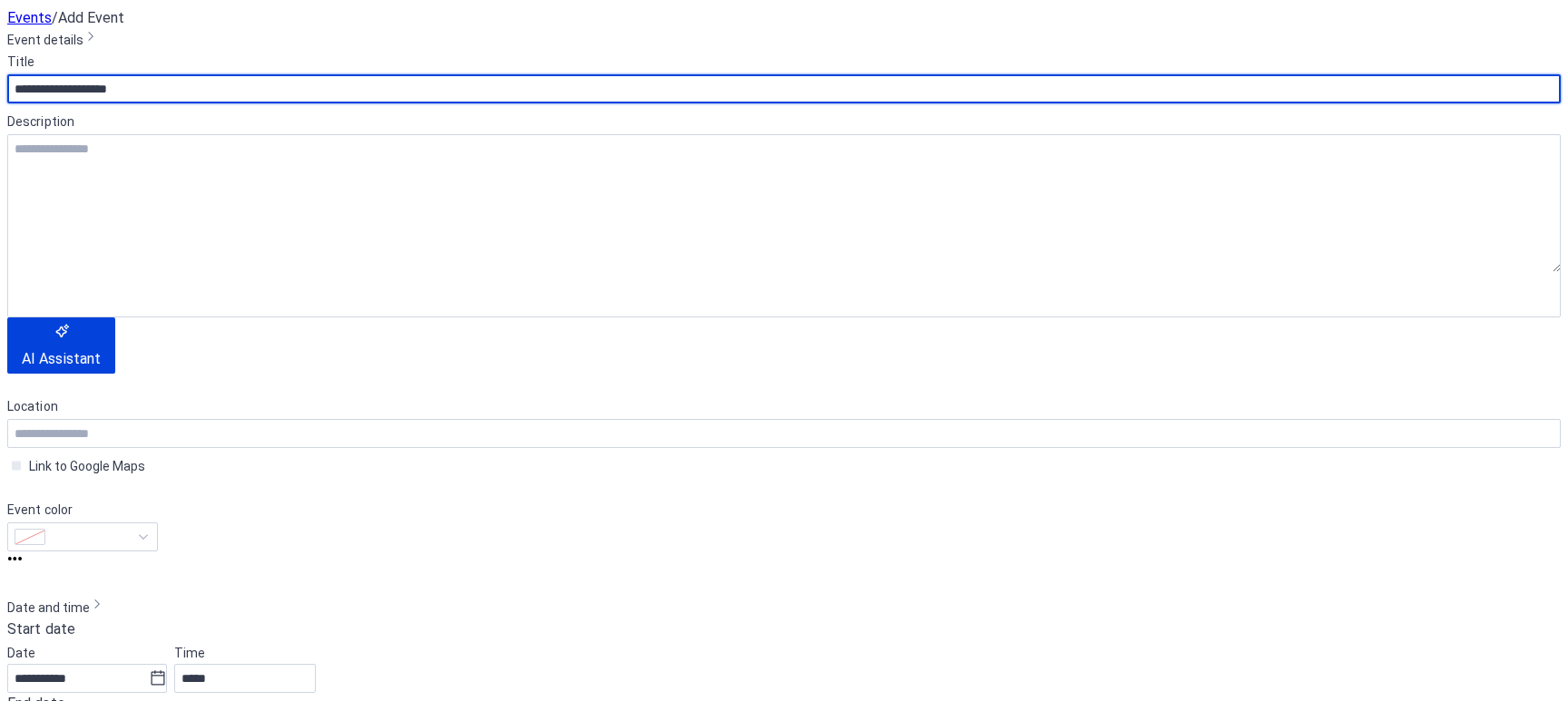 drag, startPoint x: 175, startPoint y: 157, endPoint x: -3, endPoint y: 145, distance: 178.40404 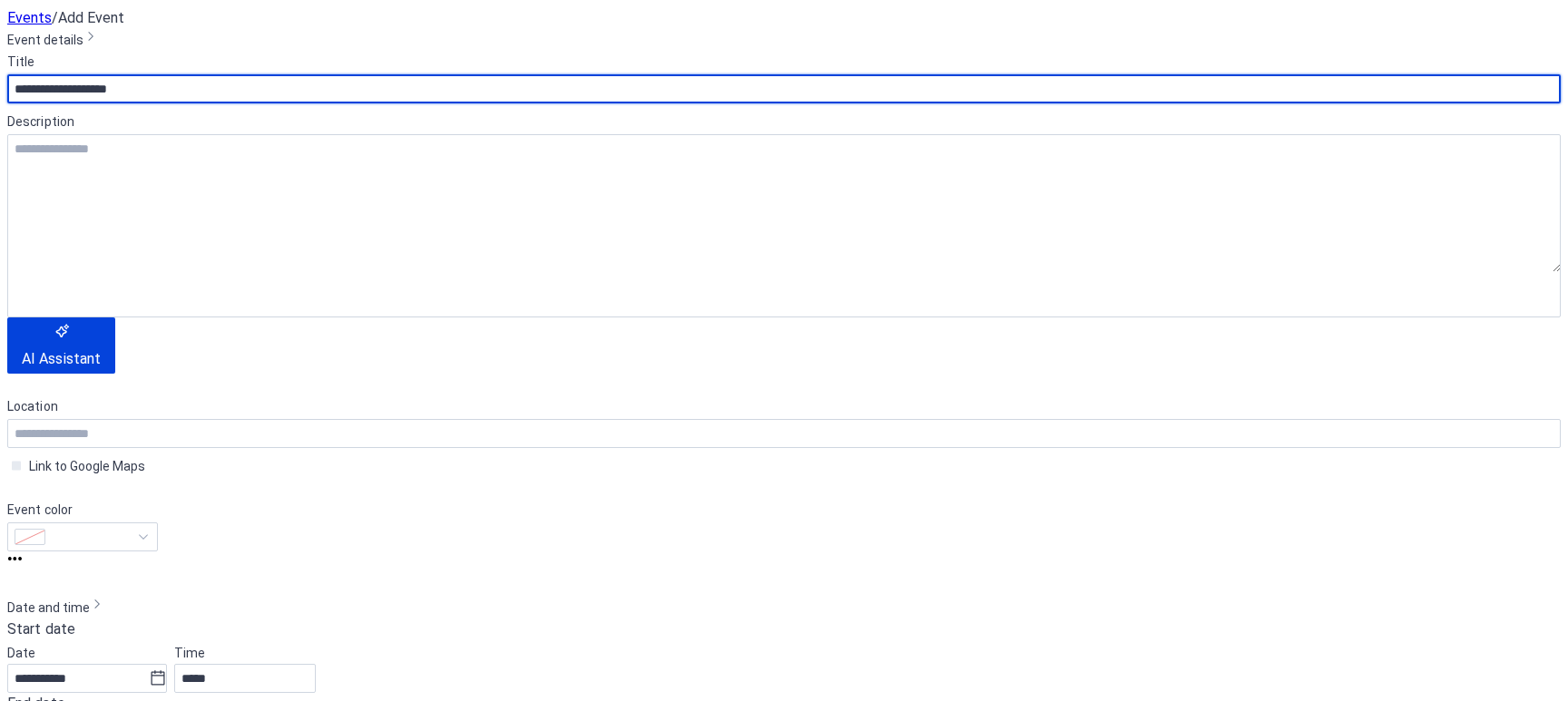 click on "**********" at bounding box center [784, 1201] 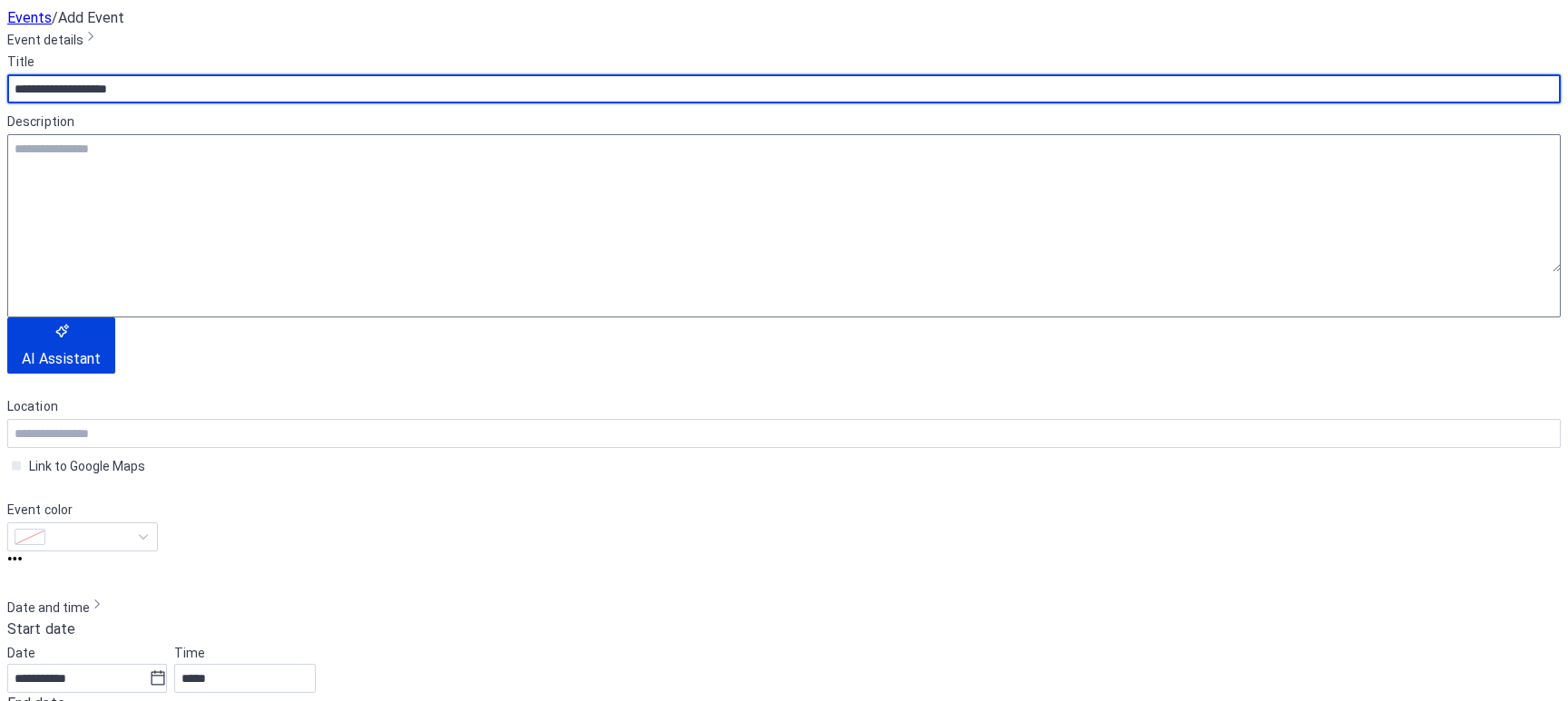 type on "**********" 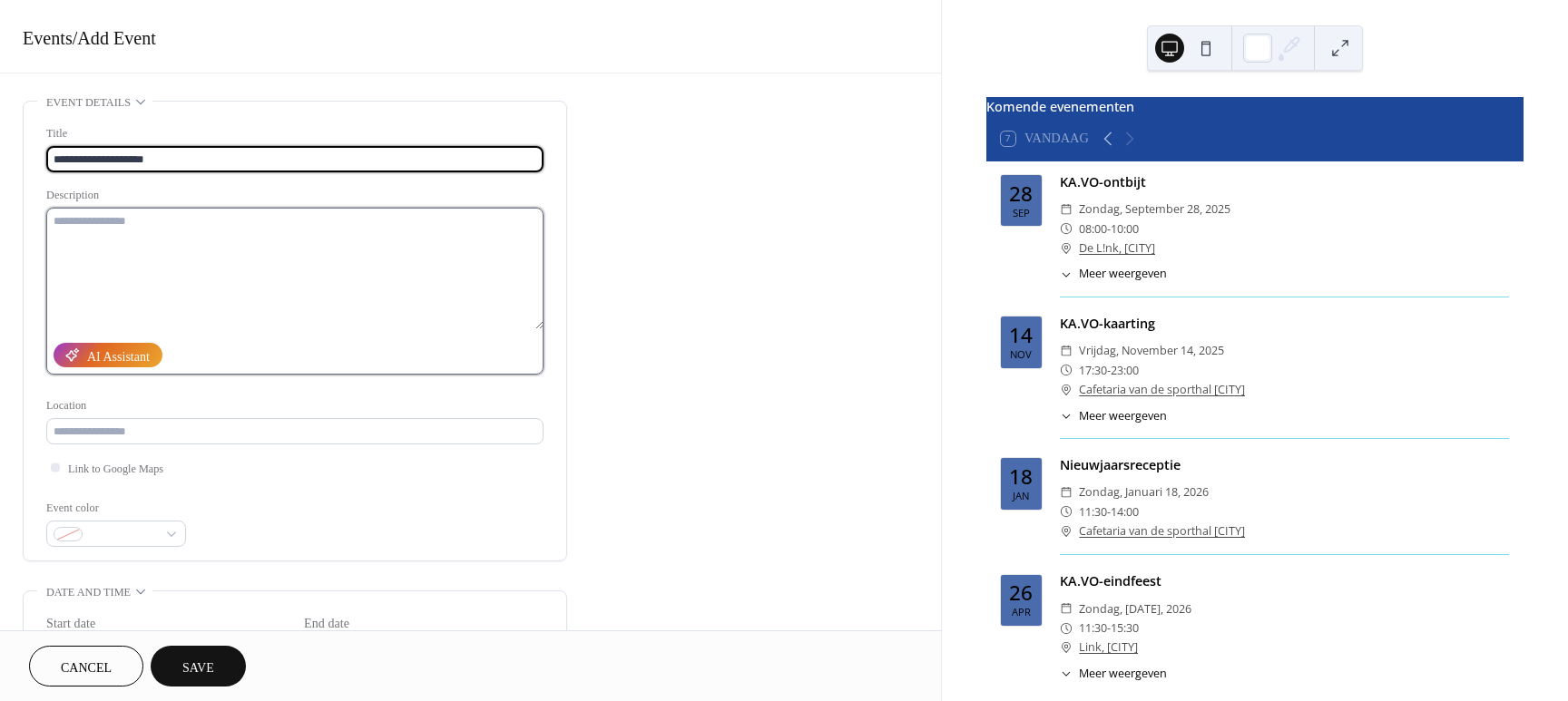 click at bounding box center [295, 268] 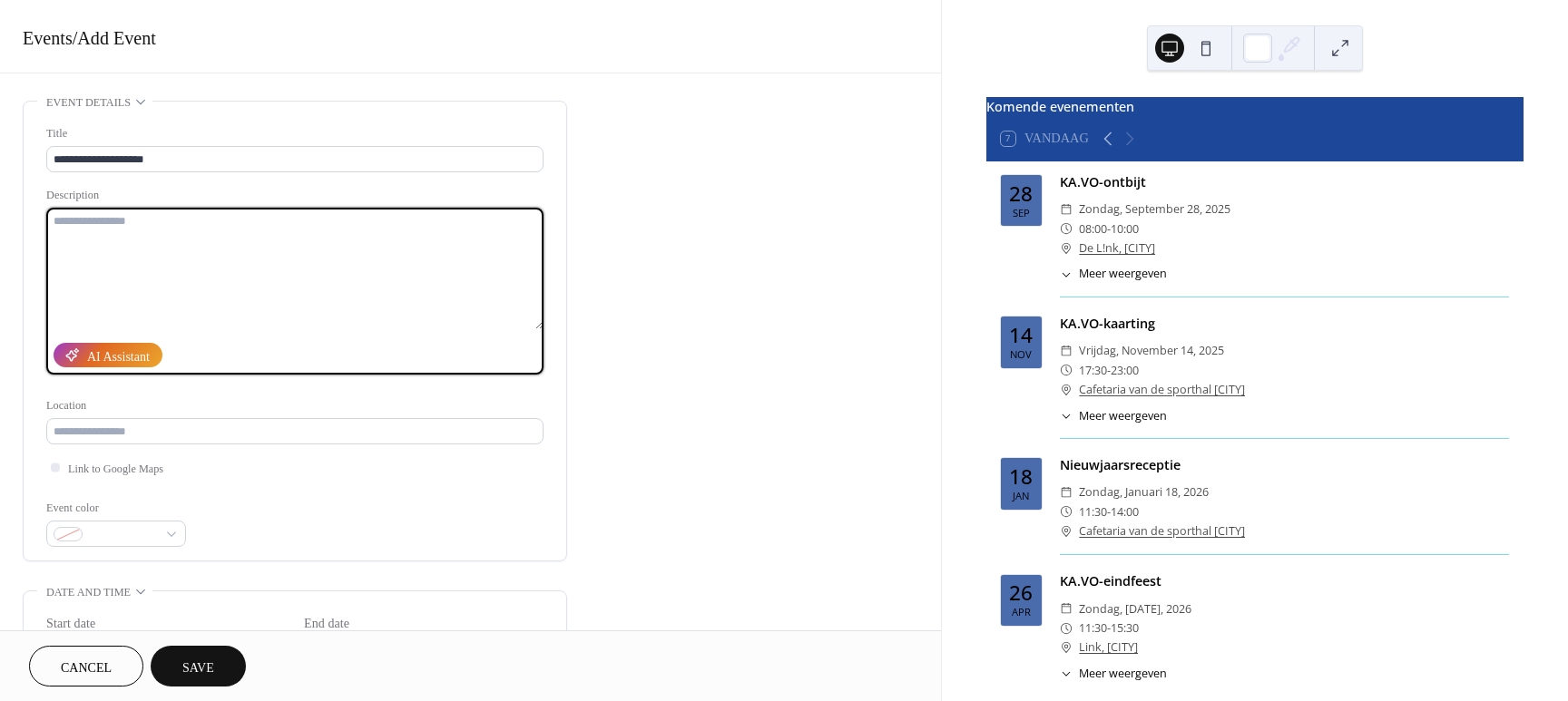 paste on "**********" 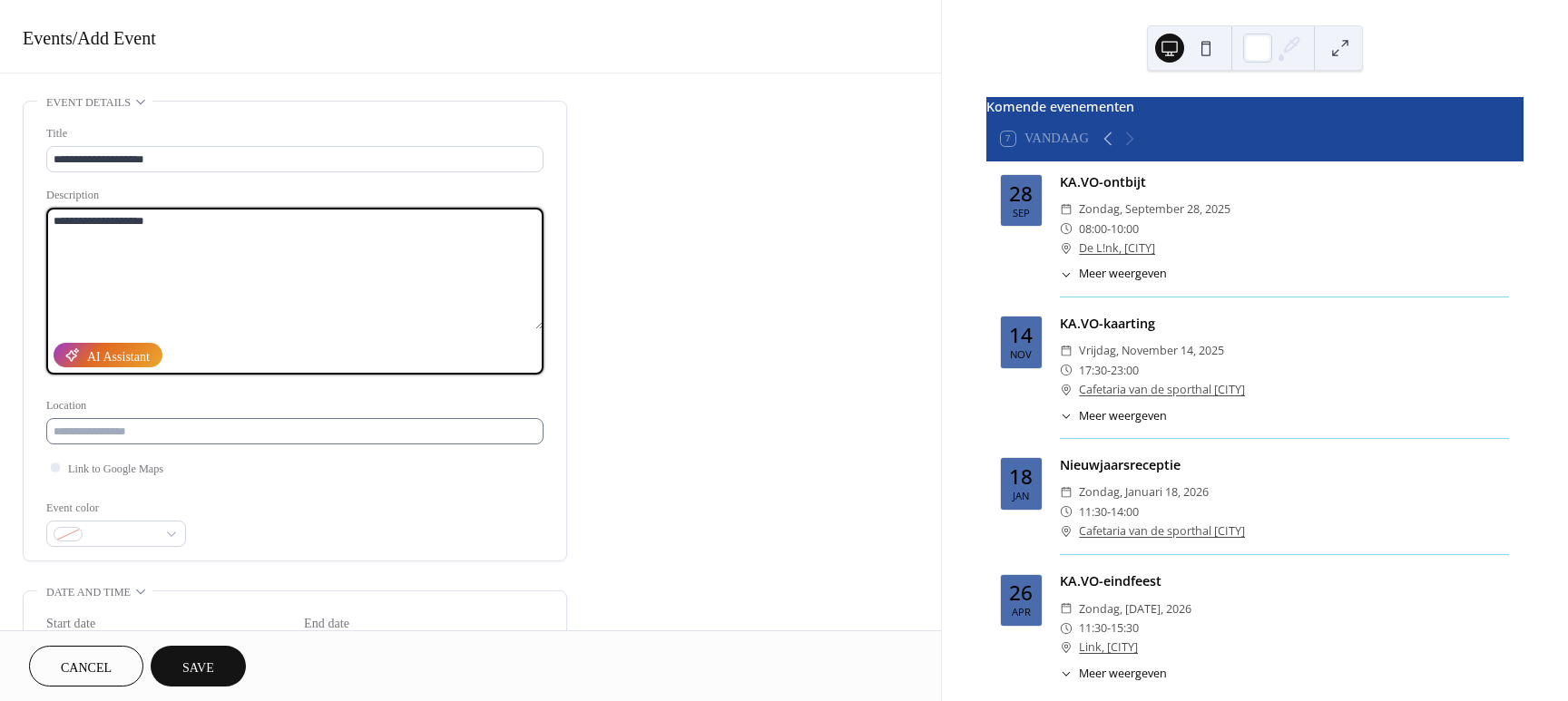 type on "**********" 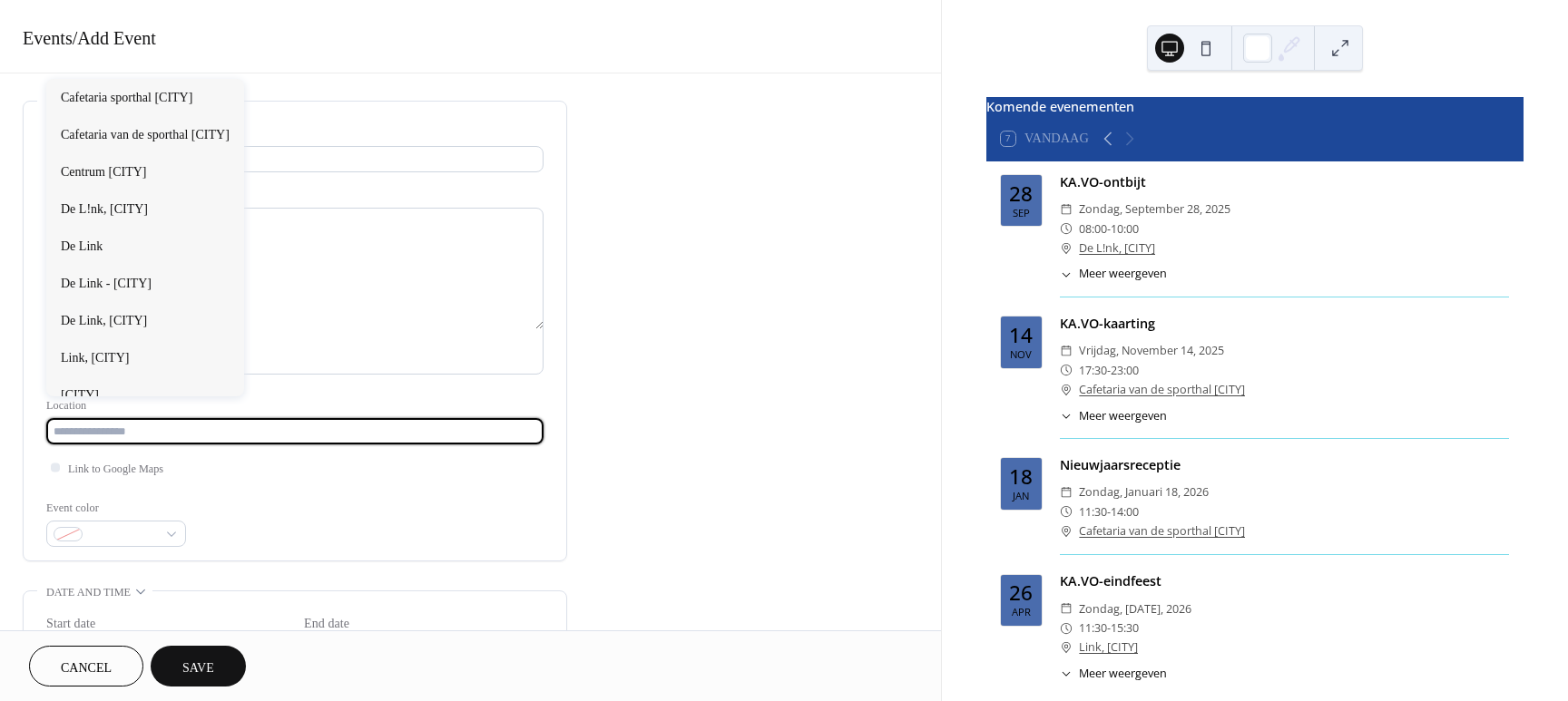 click at bounding box center (295, 431) 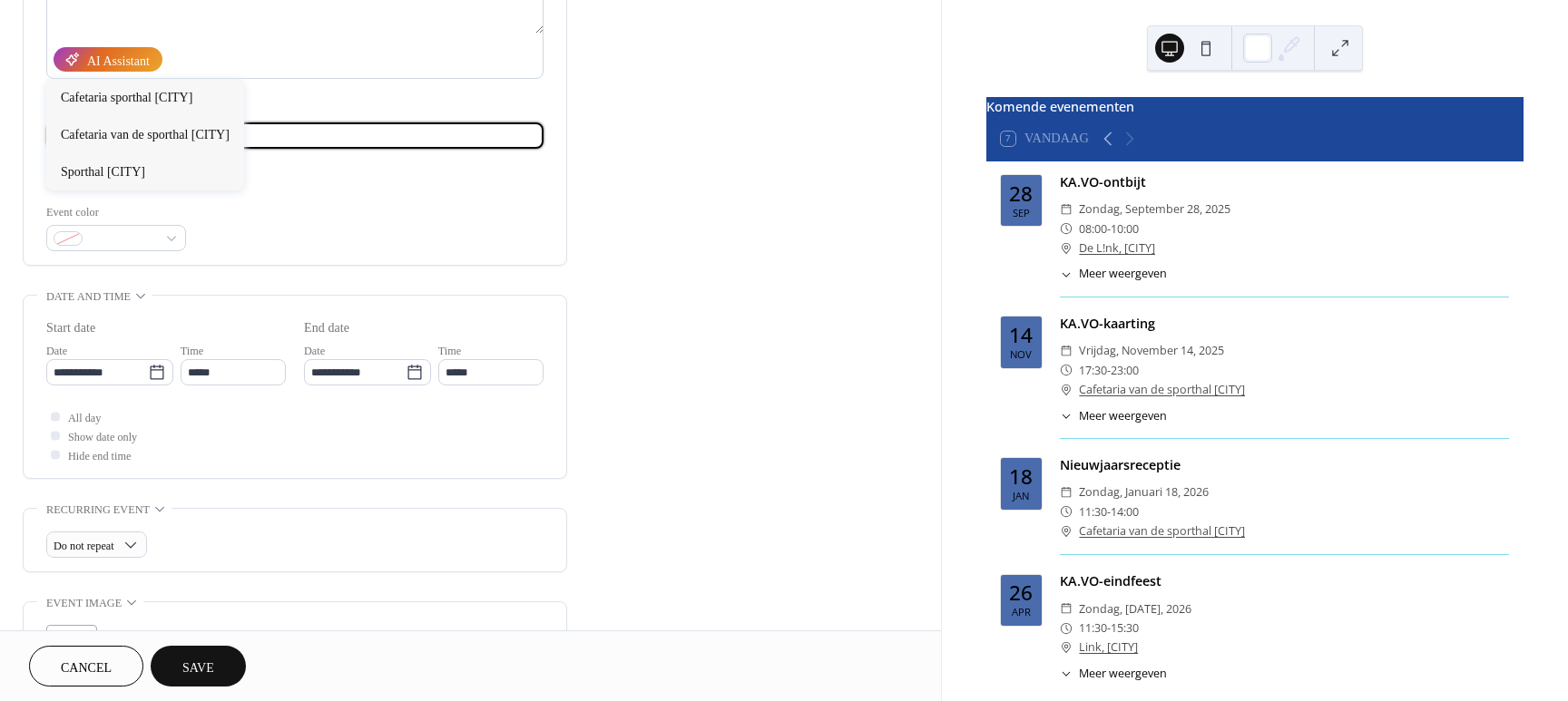 scroll, scrollTop: 340, scrollLeft: 0, axis: vertical 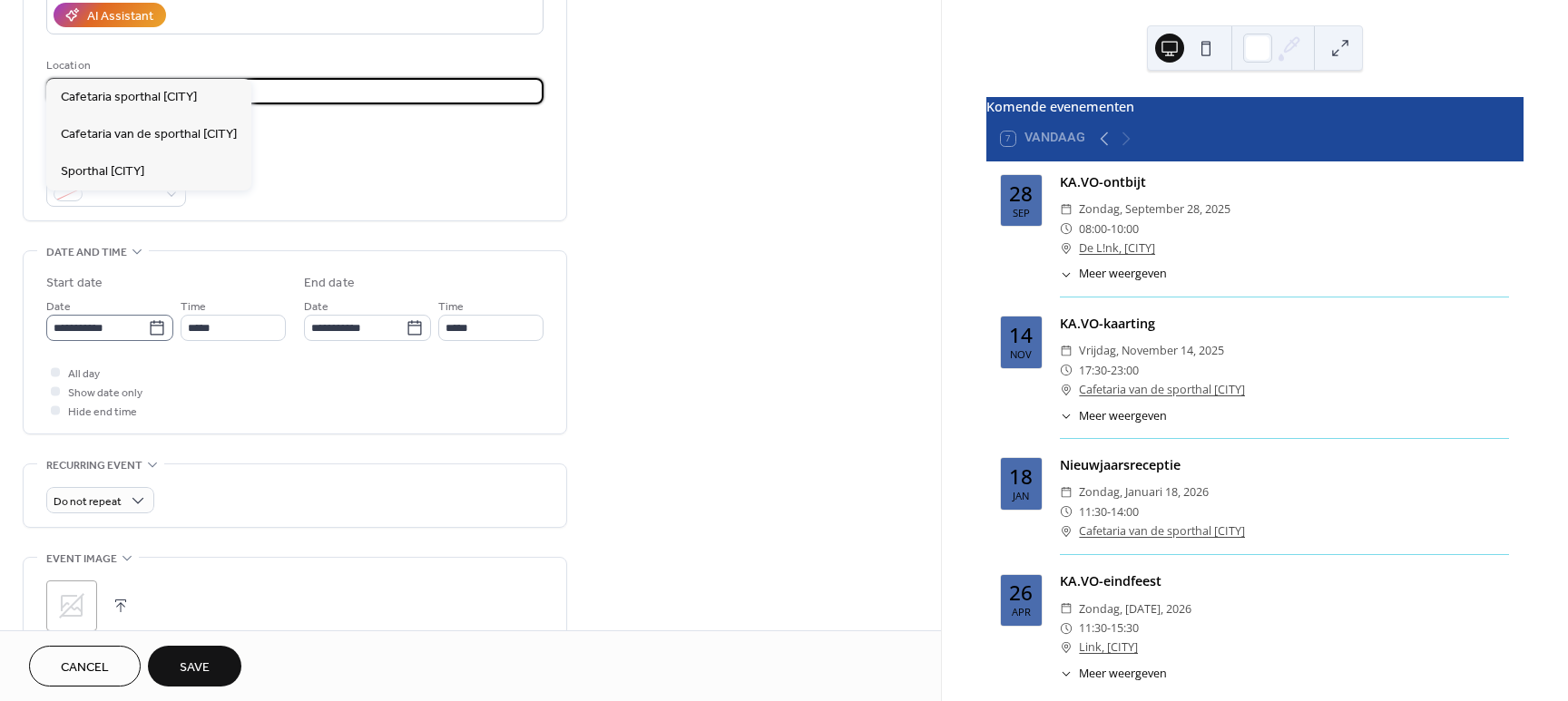 type on "**********" 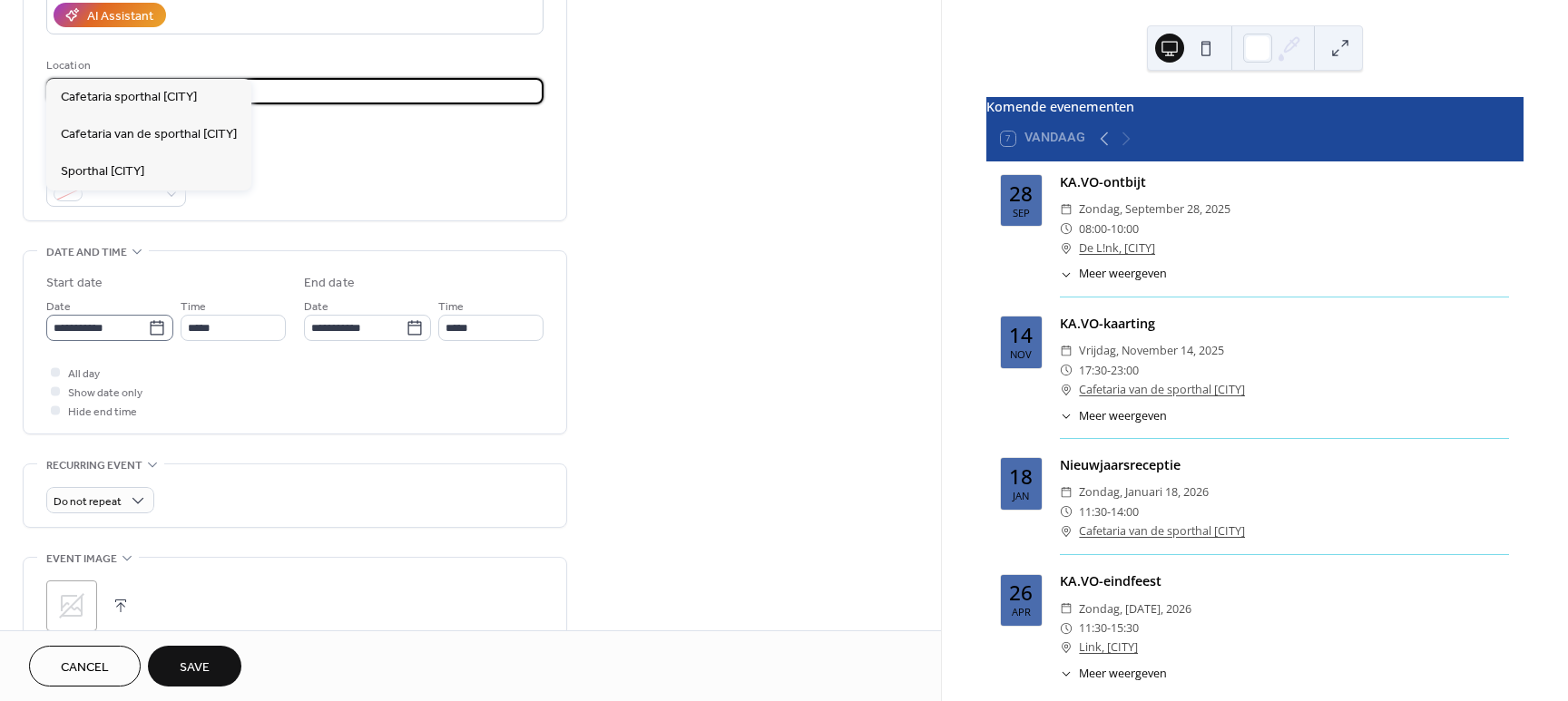 click 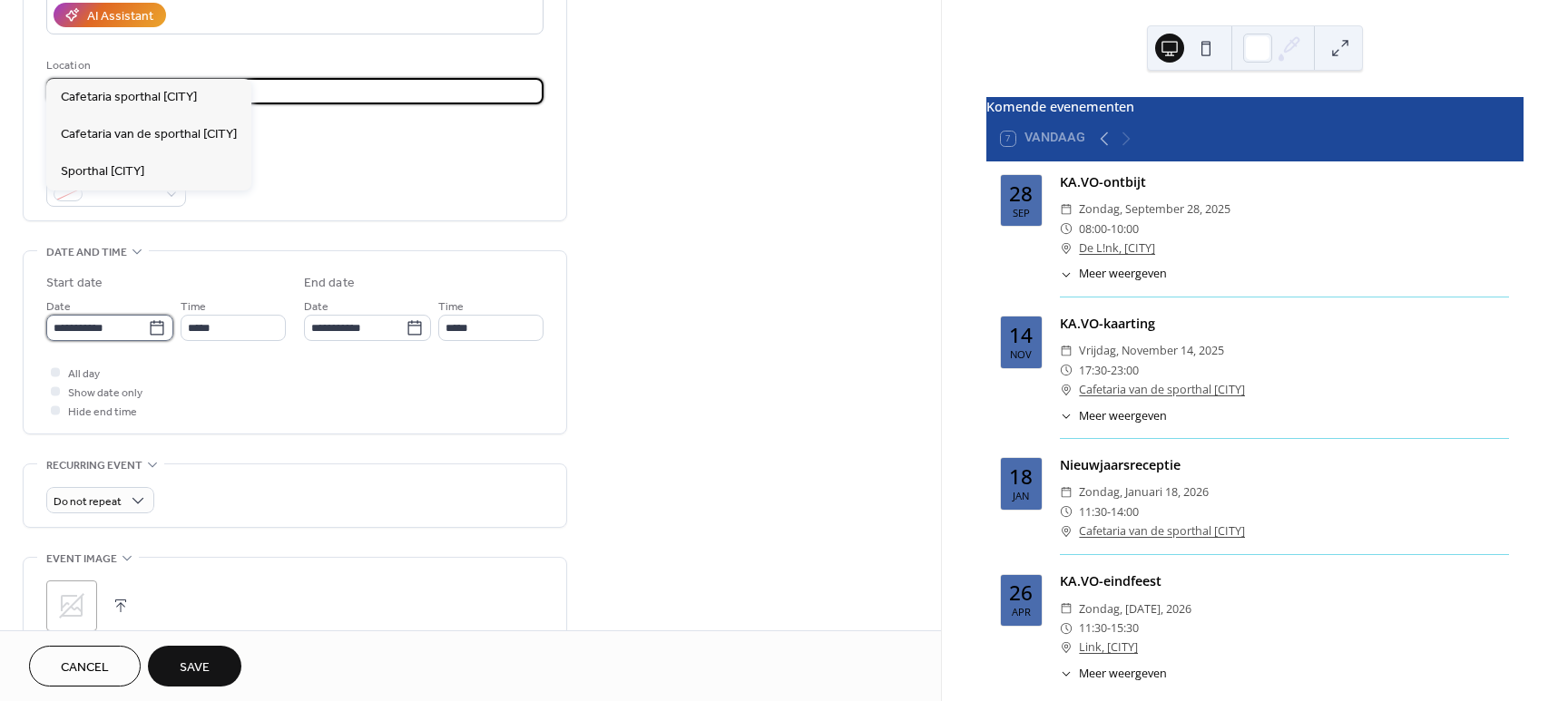 click on "**********" at bounding box center (97, 327) 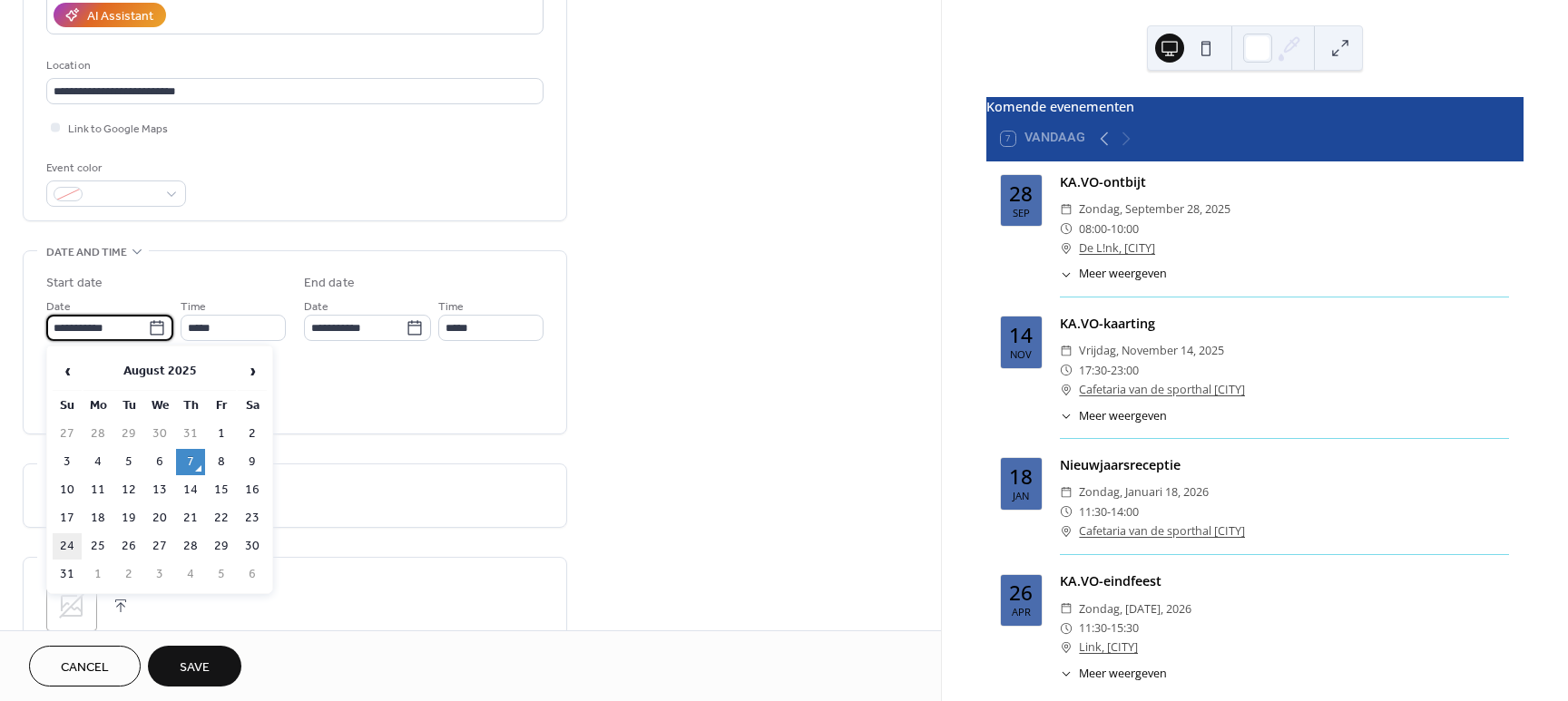click on "24" at bounding box center (67, 546) 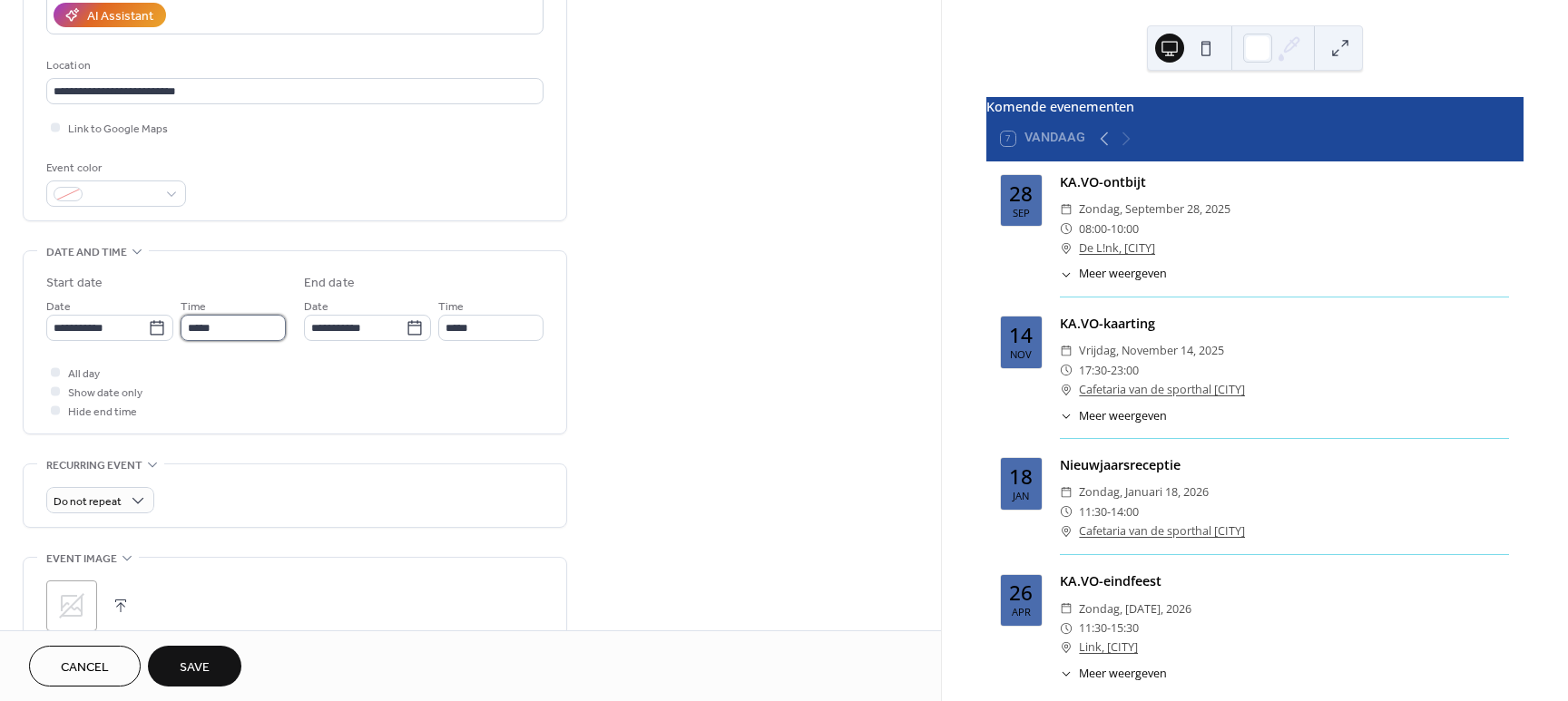click on "*****" at bounding box center (233, 327) 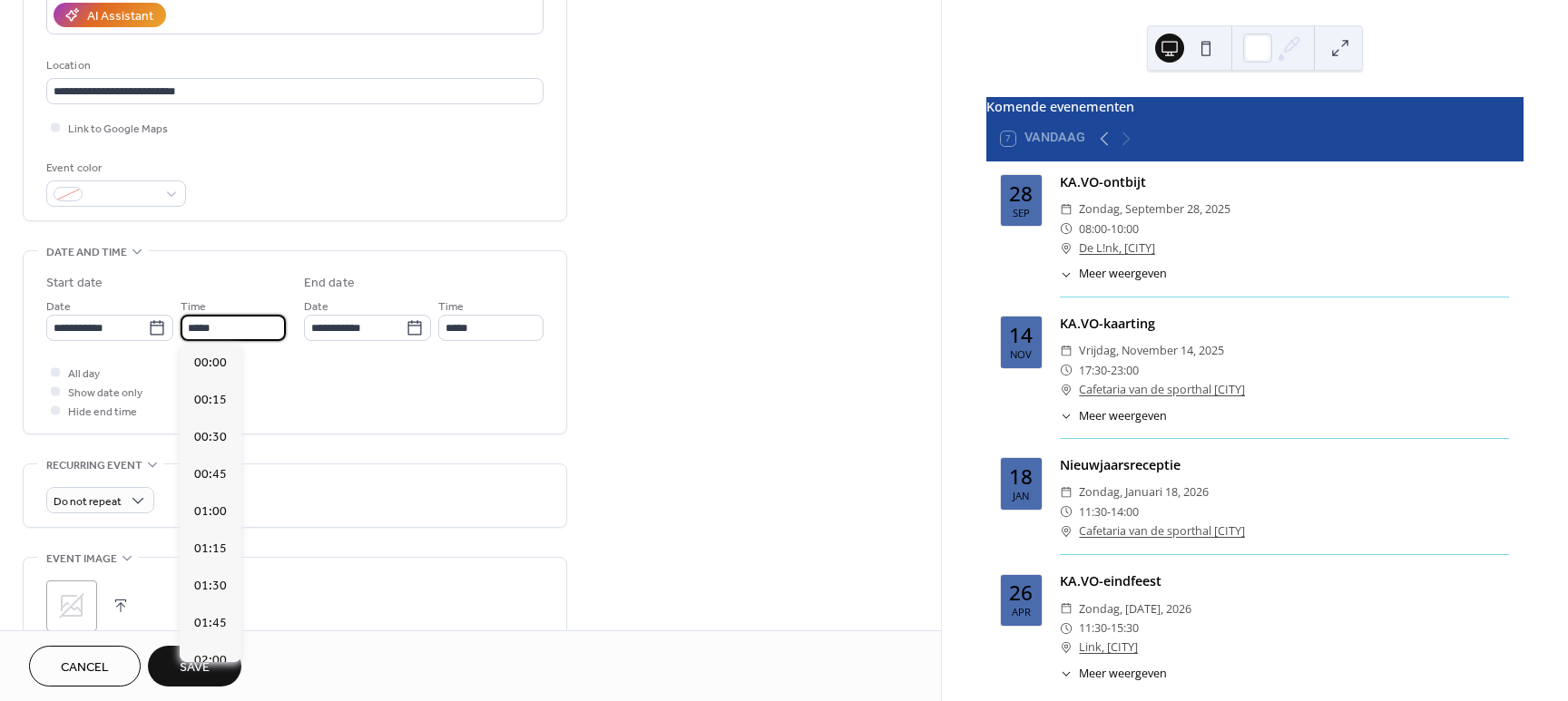 scroll, scrollTop: 1785, scrollLeft: 0, axis: vertical 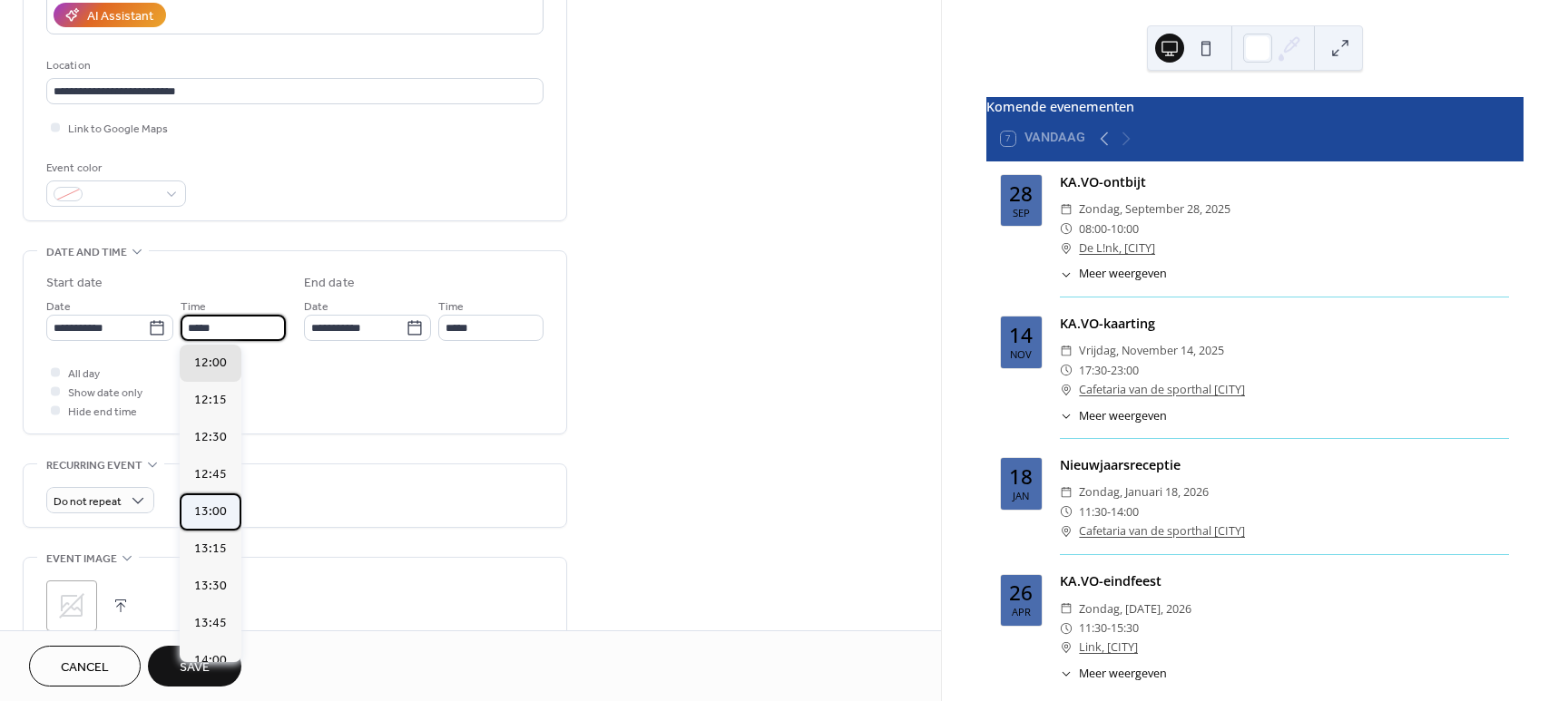 click on "13:00" at bounding box center [211, 511] 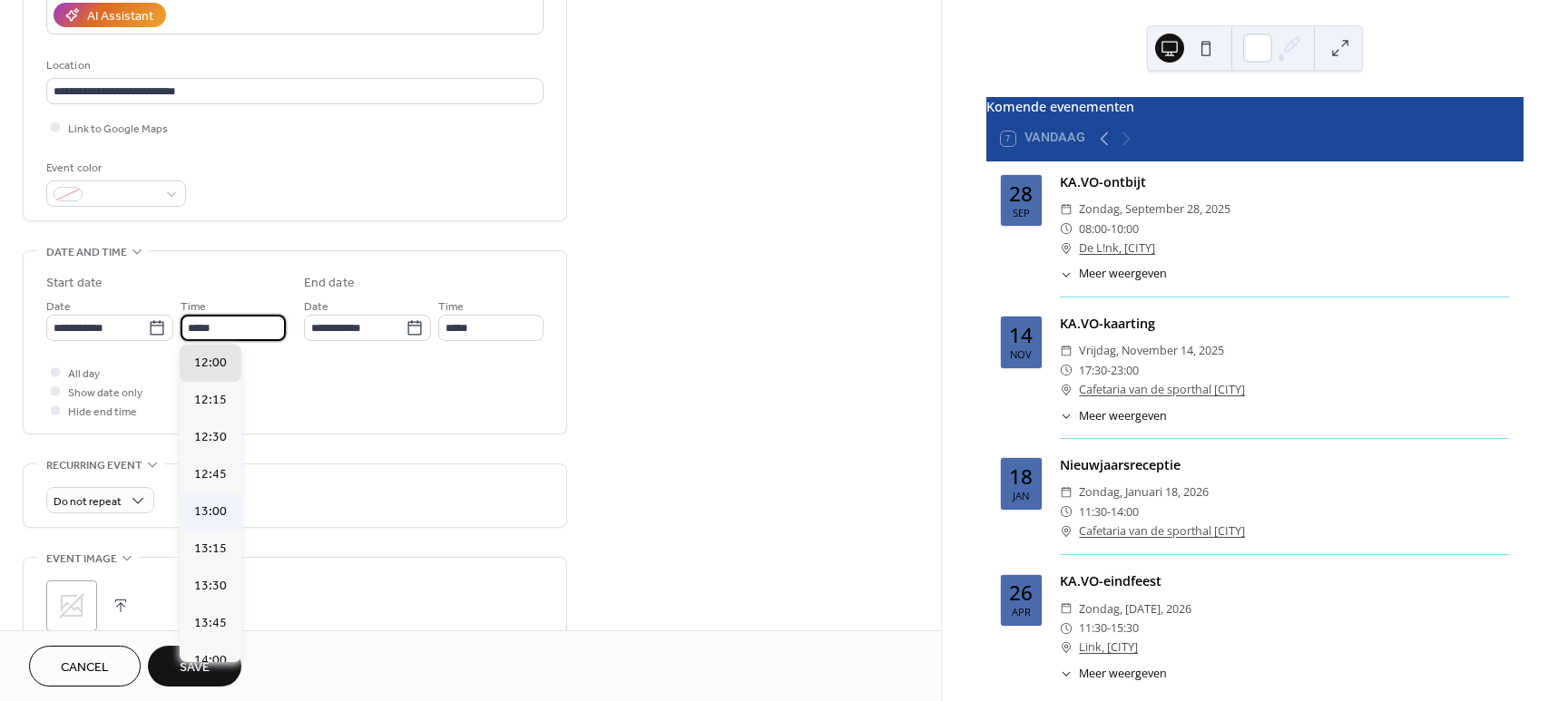 type on "*****" 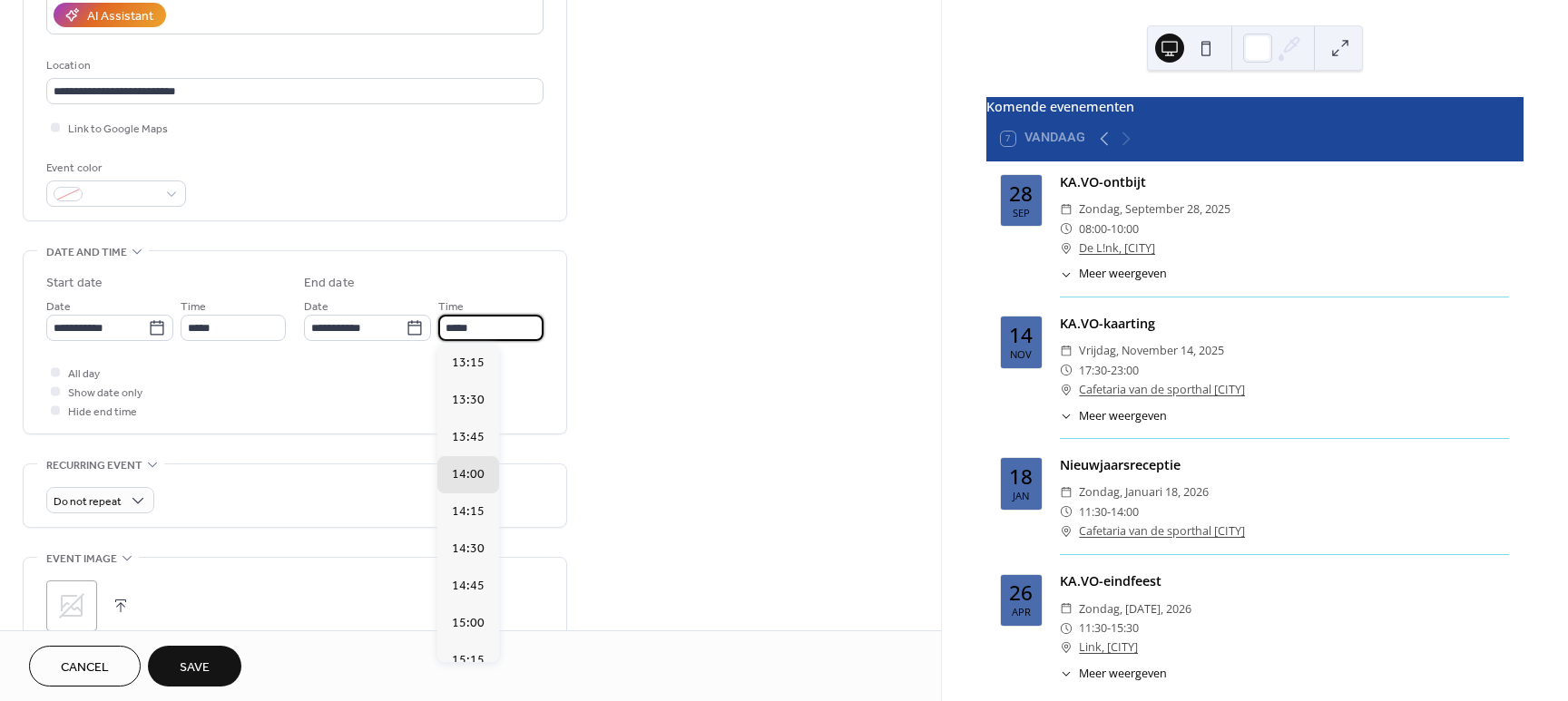 click on "*****" at bounding box center (491, 327) 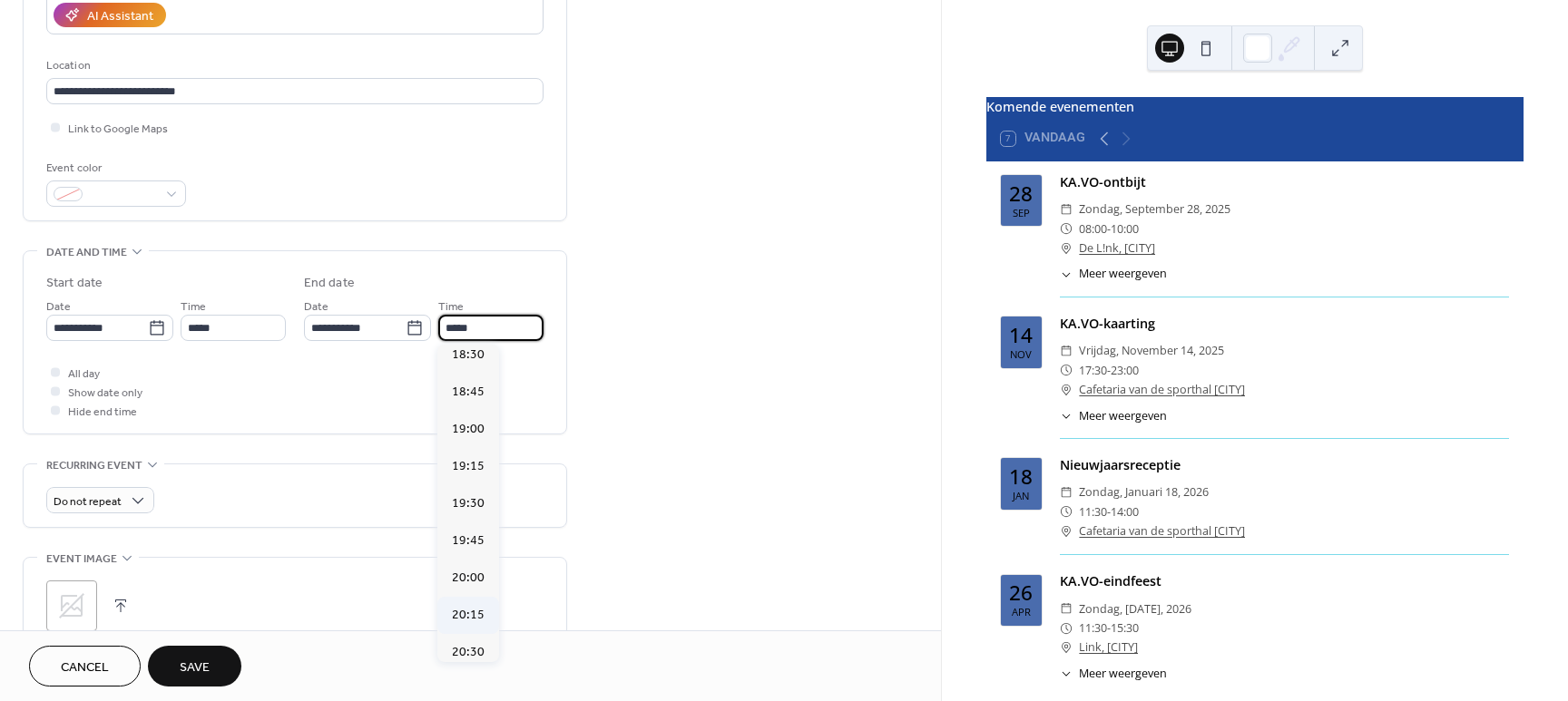 scroll, scrollTop: 793, scrollLeft: 0, axis: vertical 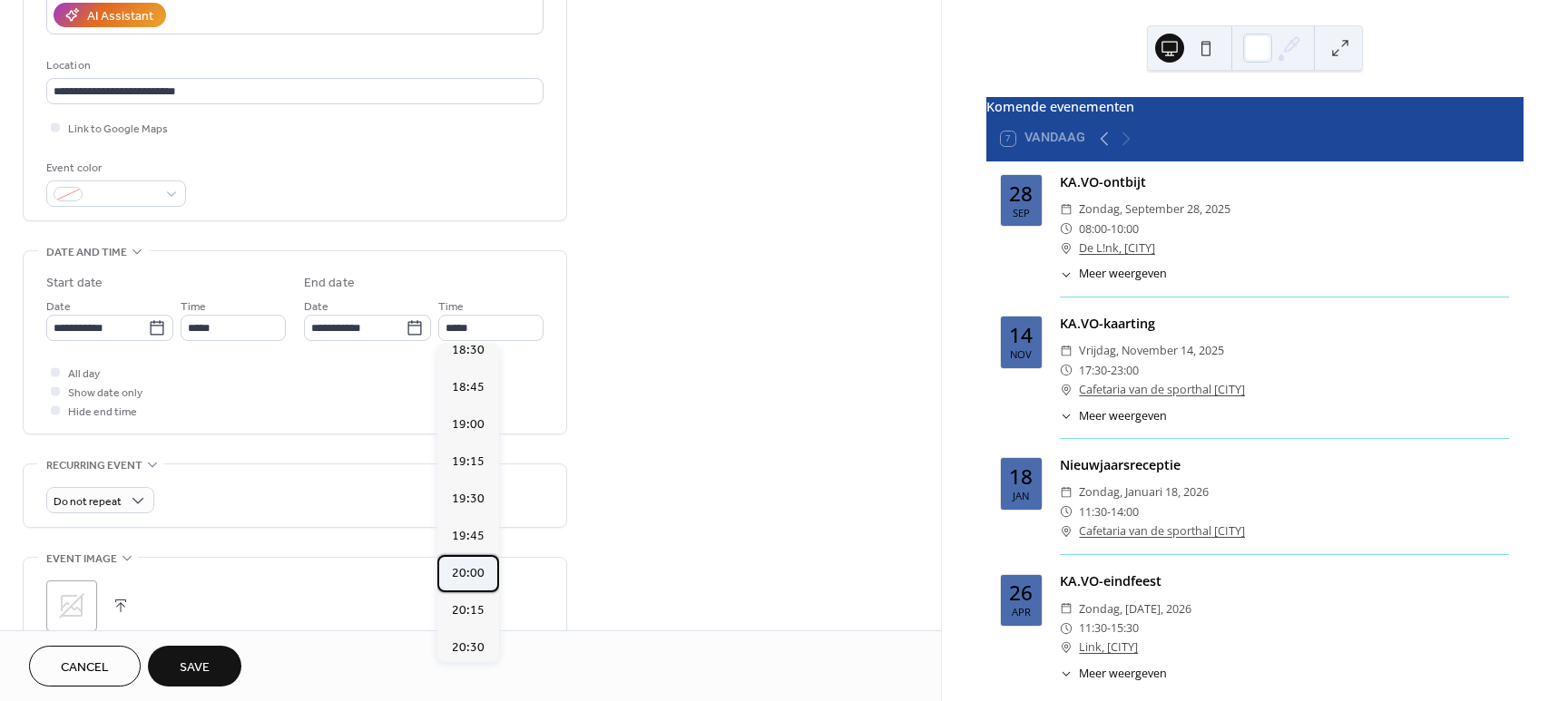click on "20:00" at bounding box center (468, 573) 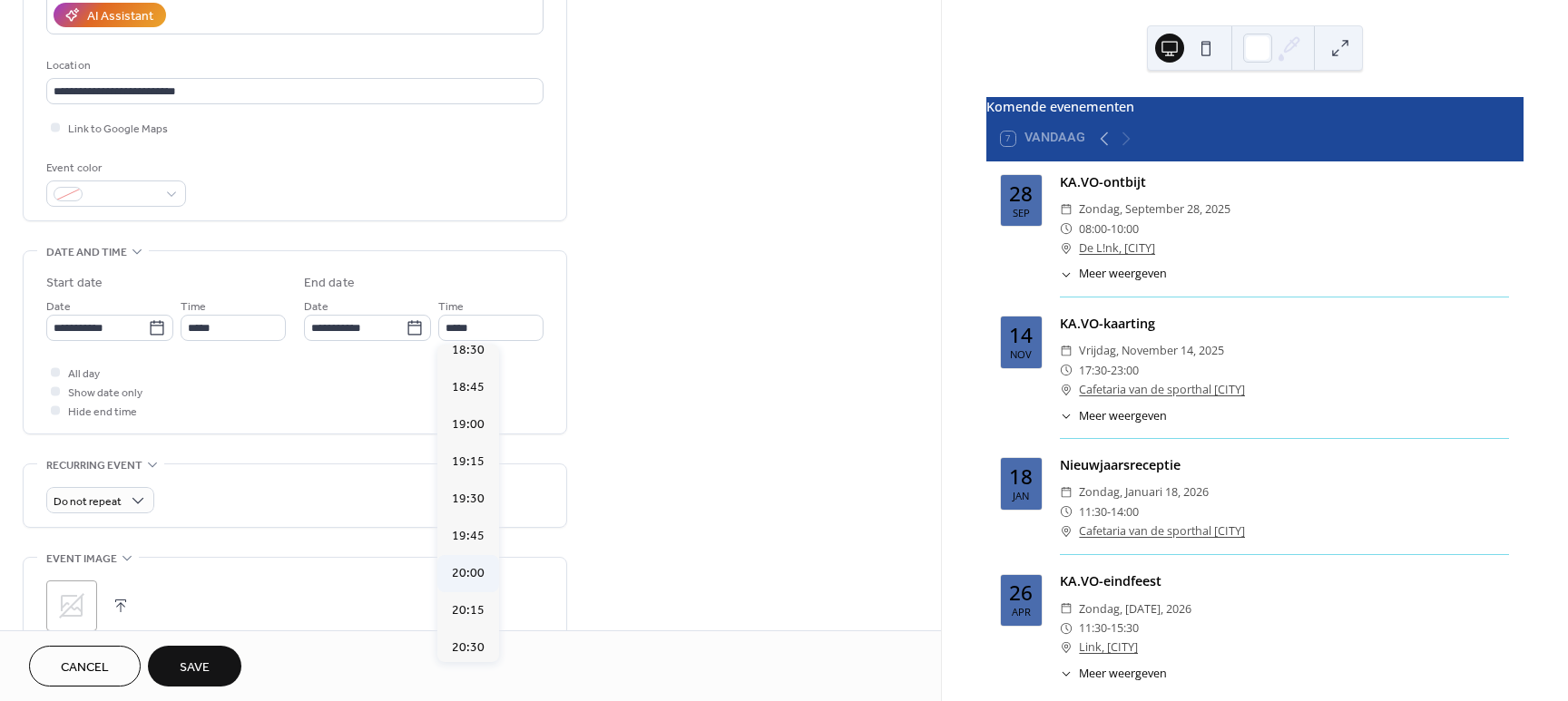 type on "*****" 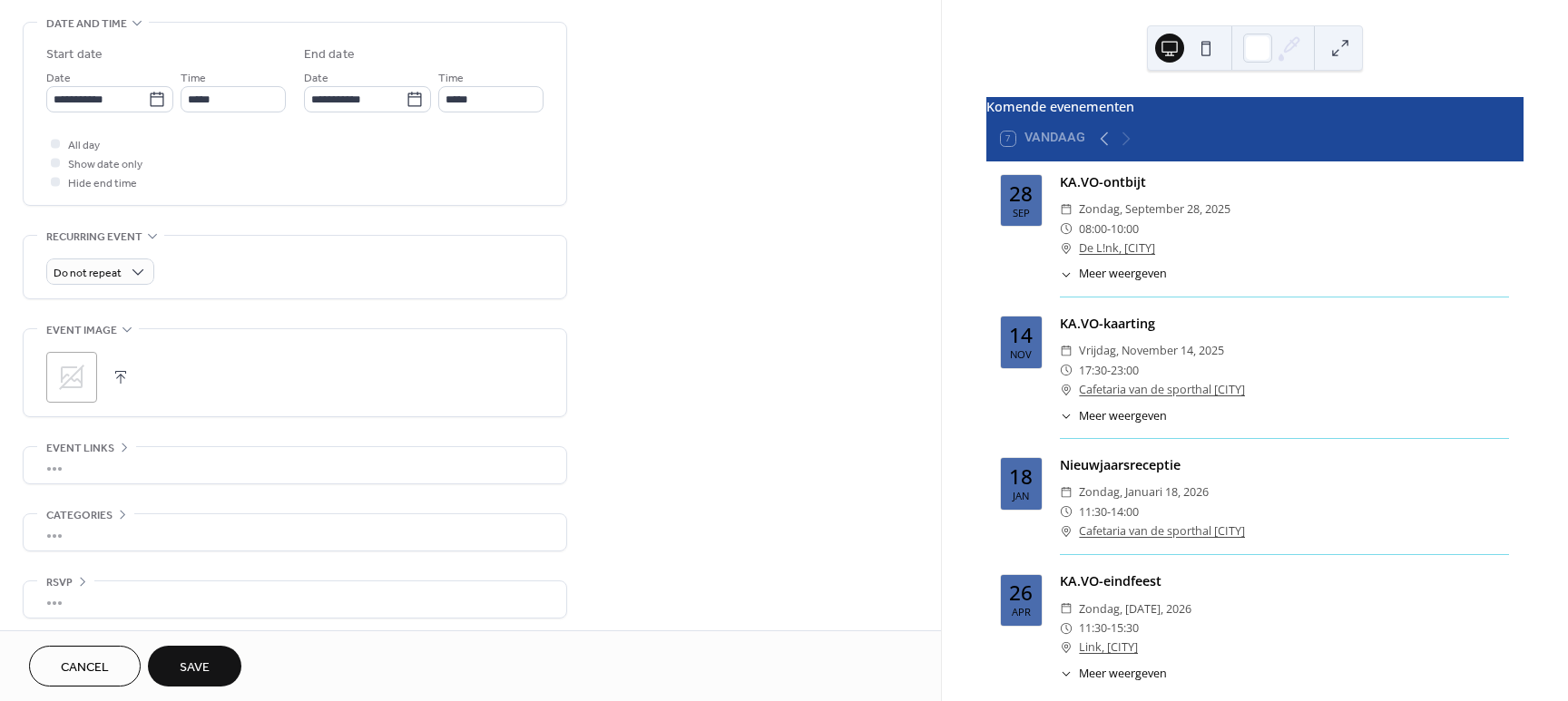 scroll, scrollTop: 575, scrollLeft: 0, axis: vertical 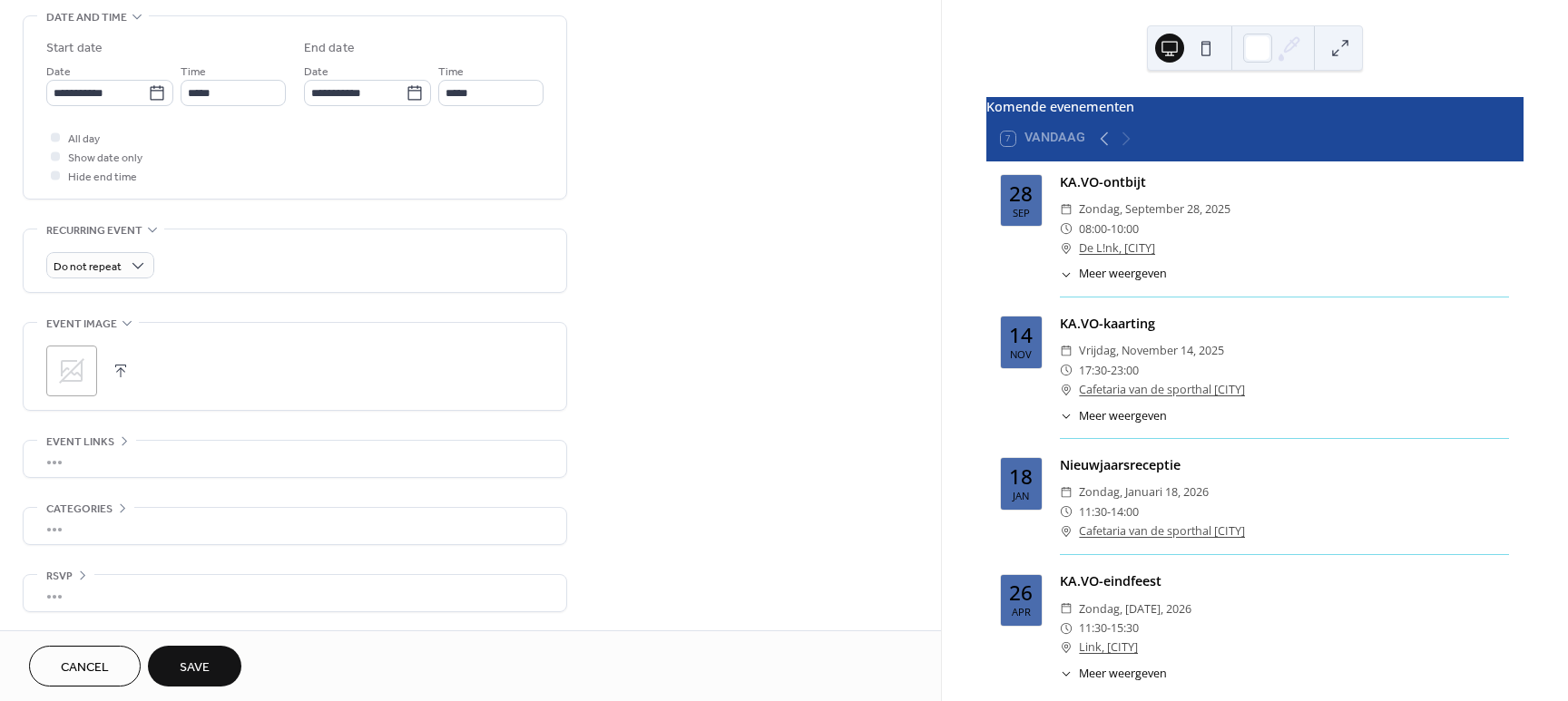 click on "Save" at bounding box center (194, 667) 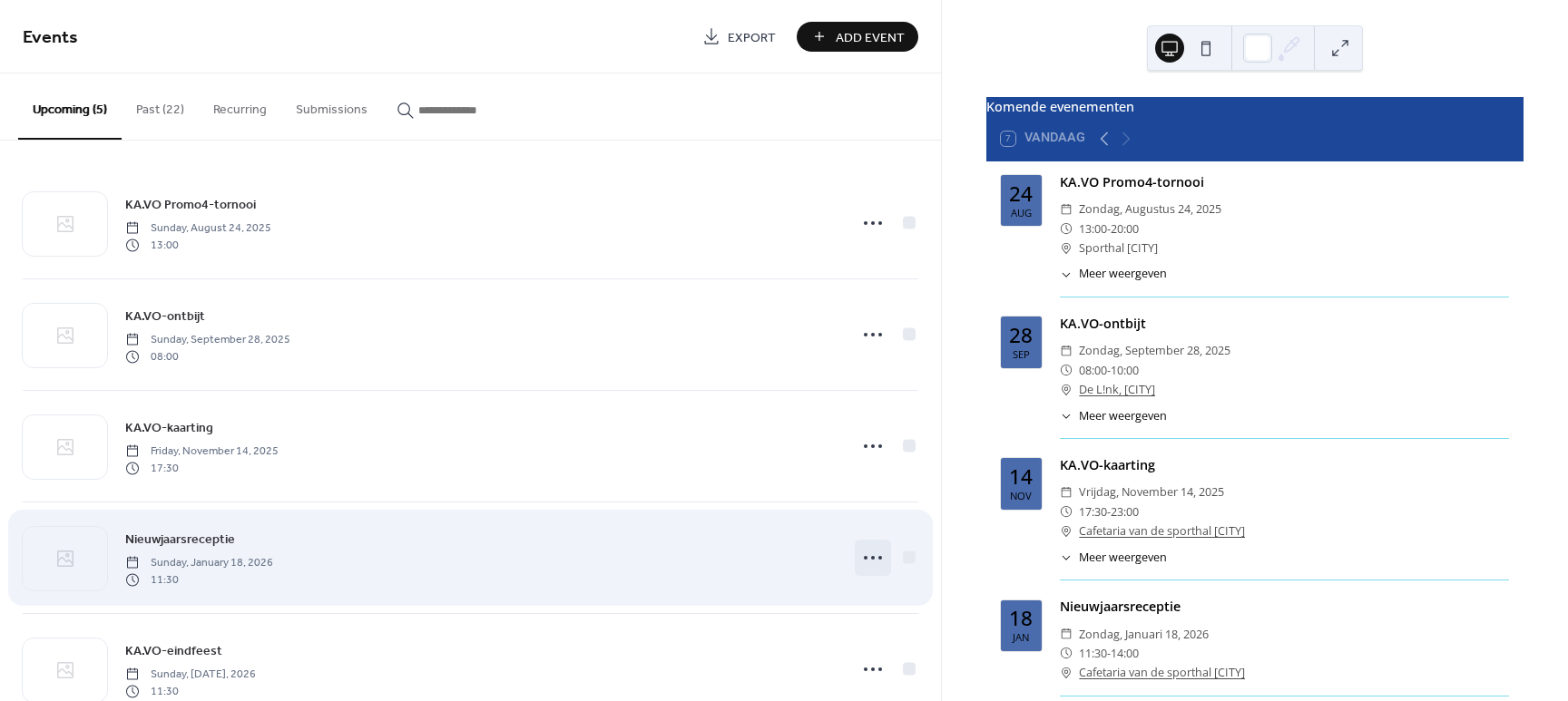 click 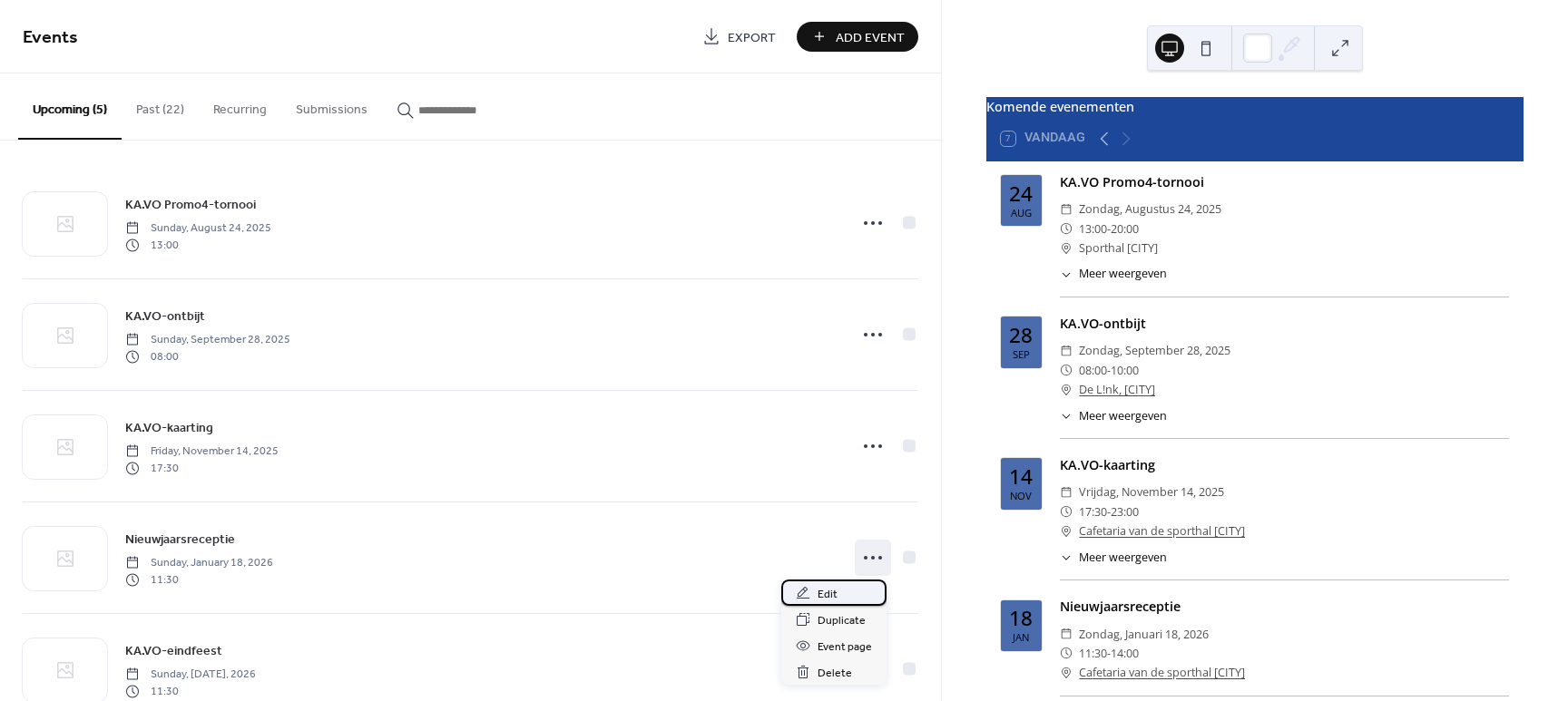 click on "Edit" at bounding box center [828, 594] 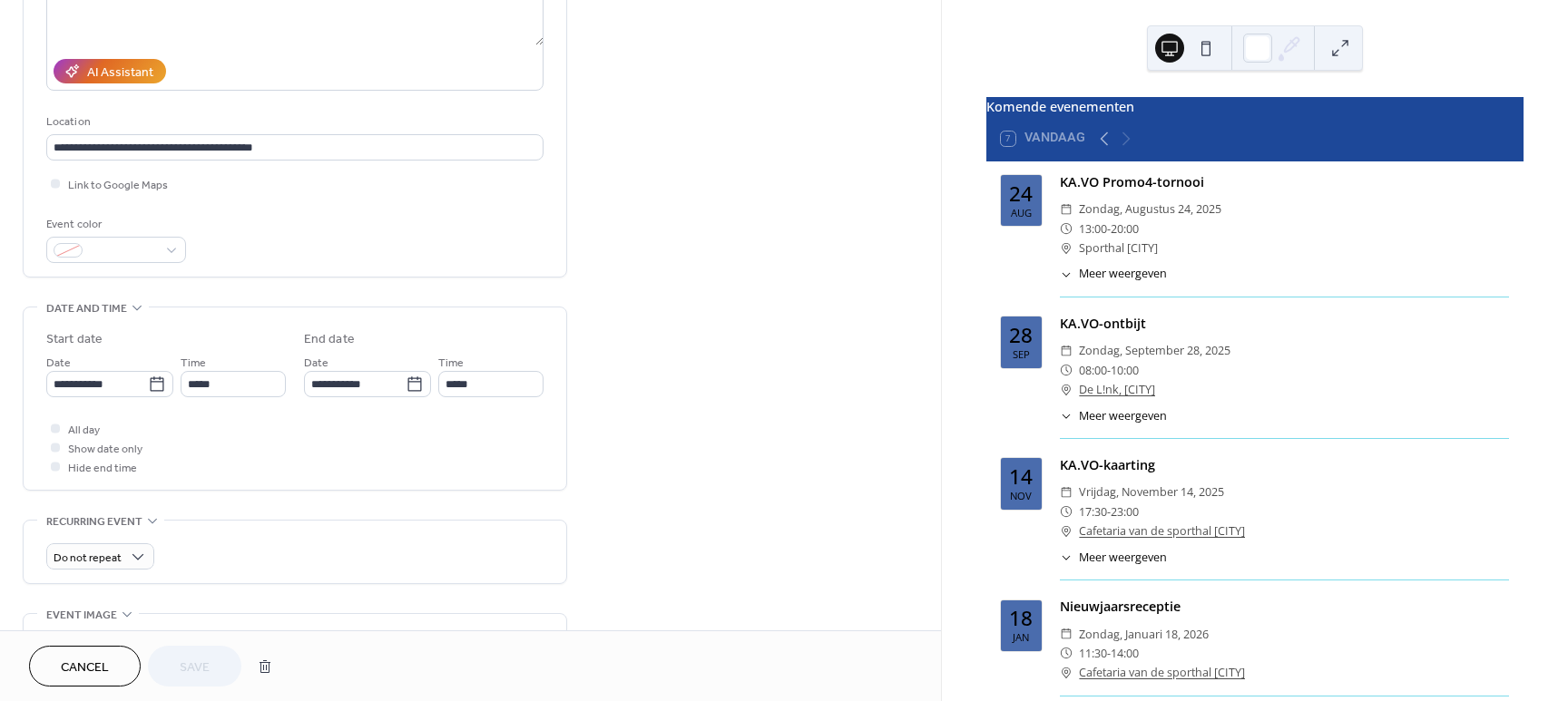 scroll, scrollTop: 340, scrollLeft: 0, axis: vertical 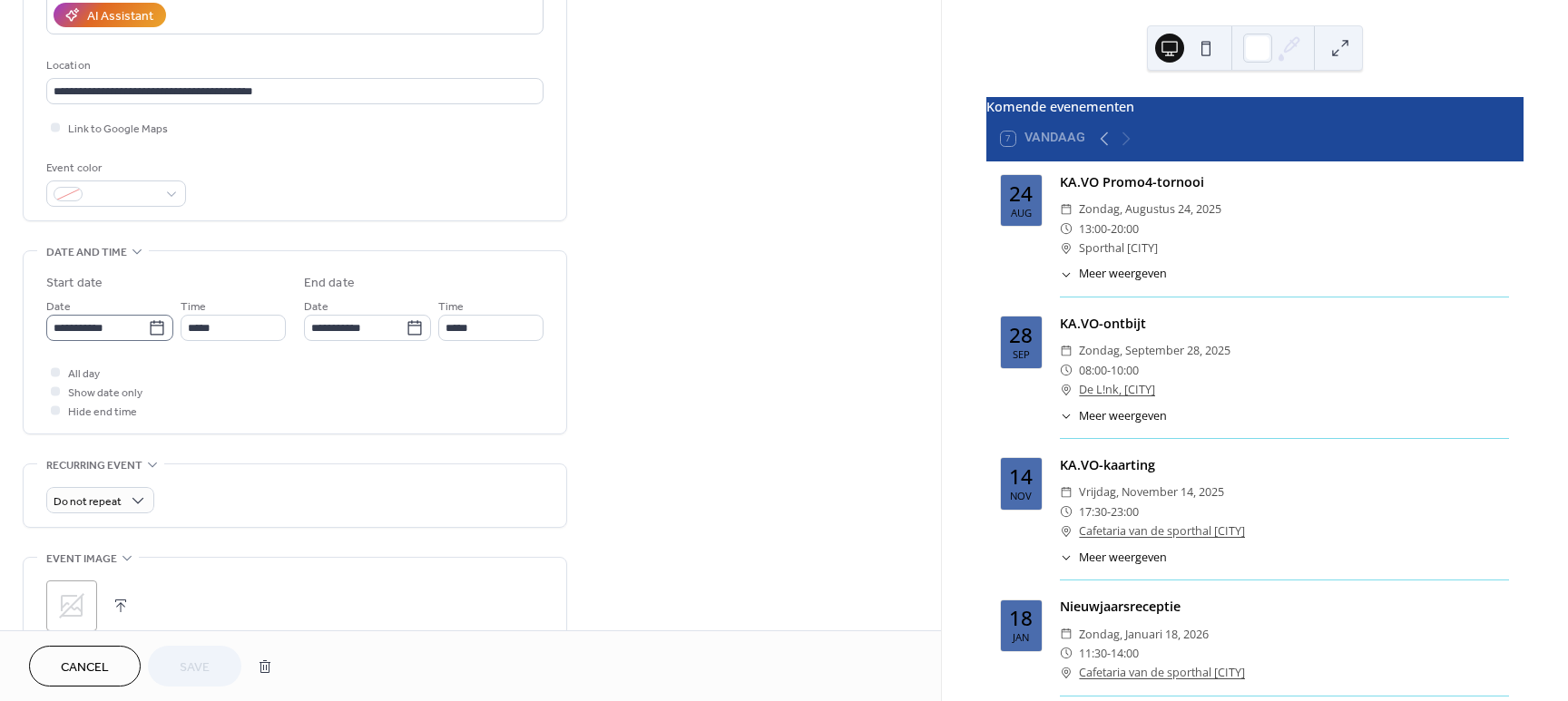 click 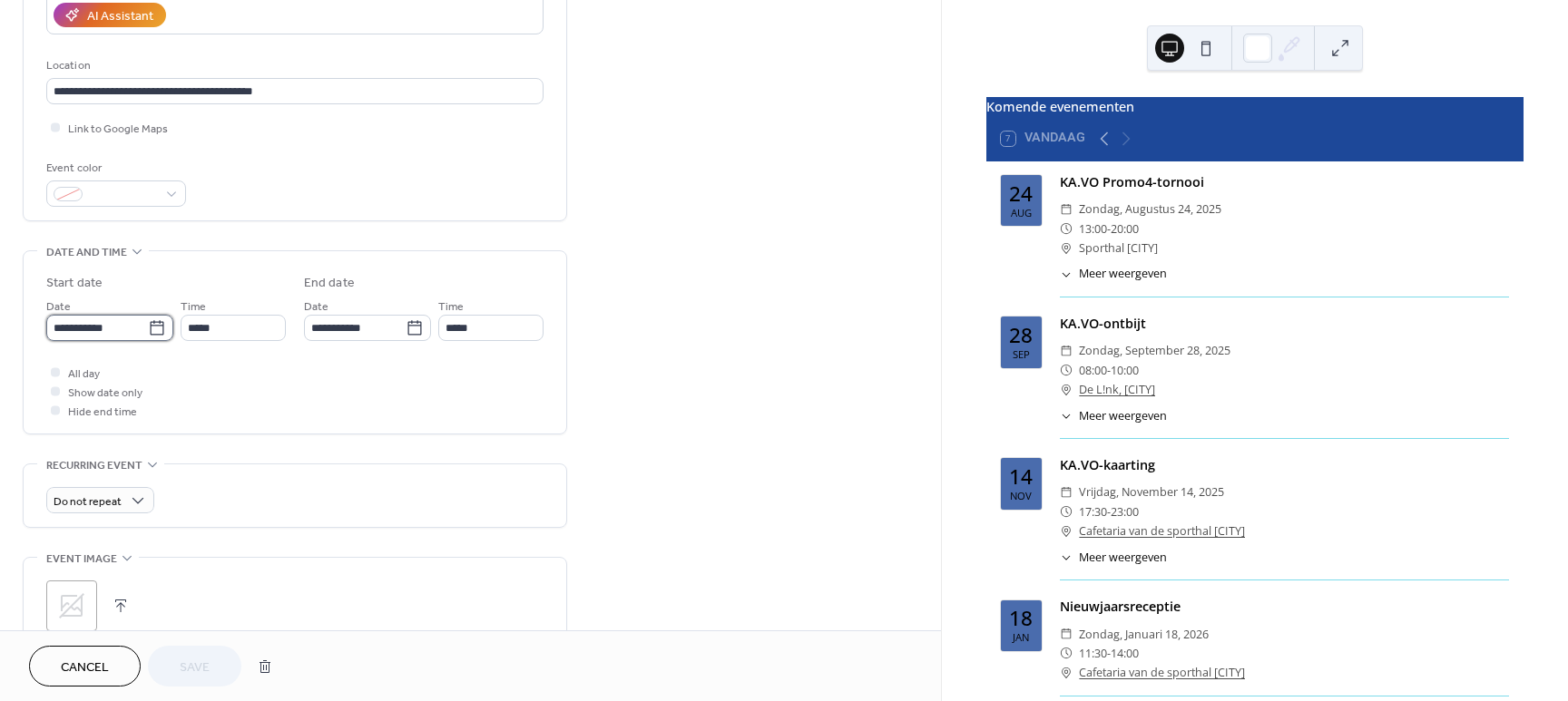 click on "**********" at bounding box center [97, 327] 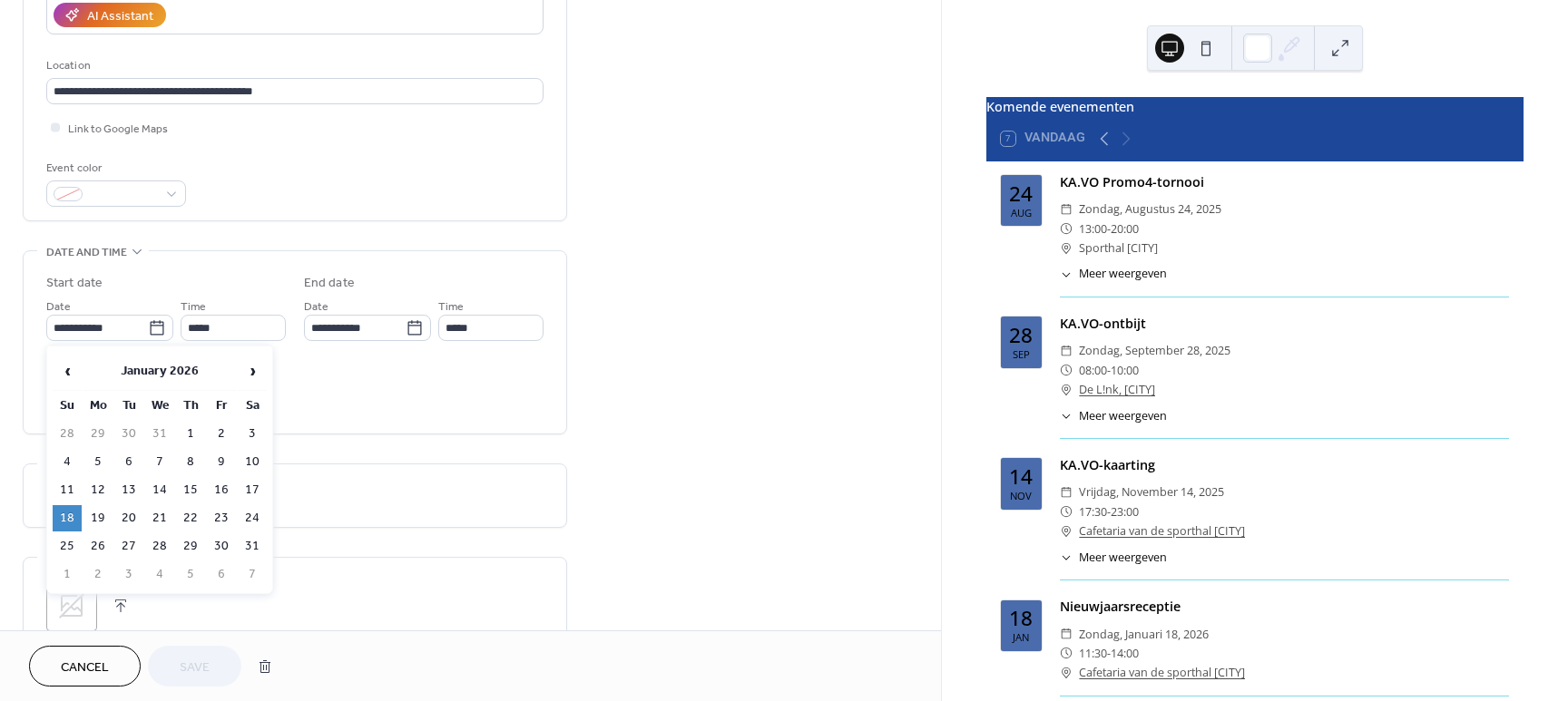 click on "11" at bounding box center [67, 490] 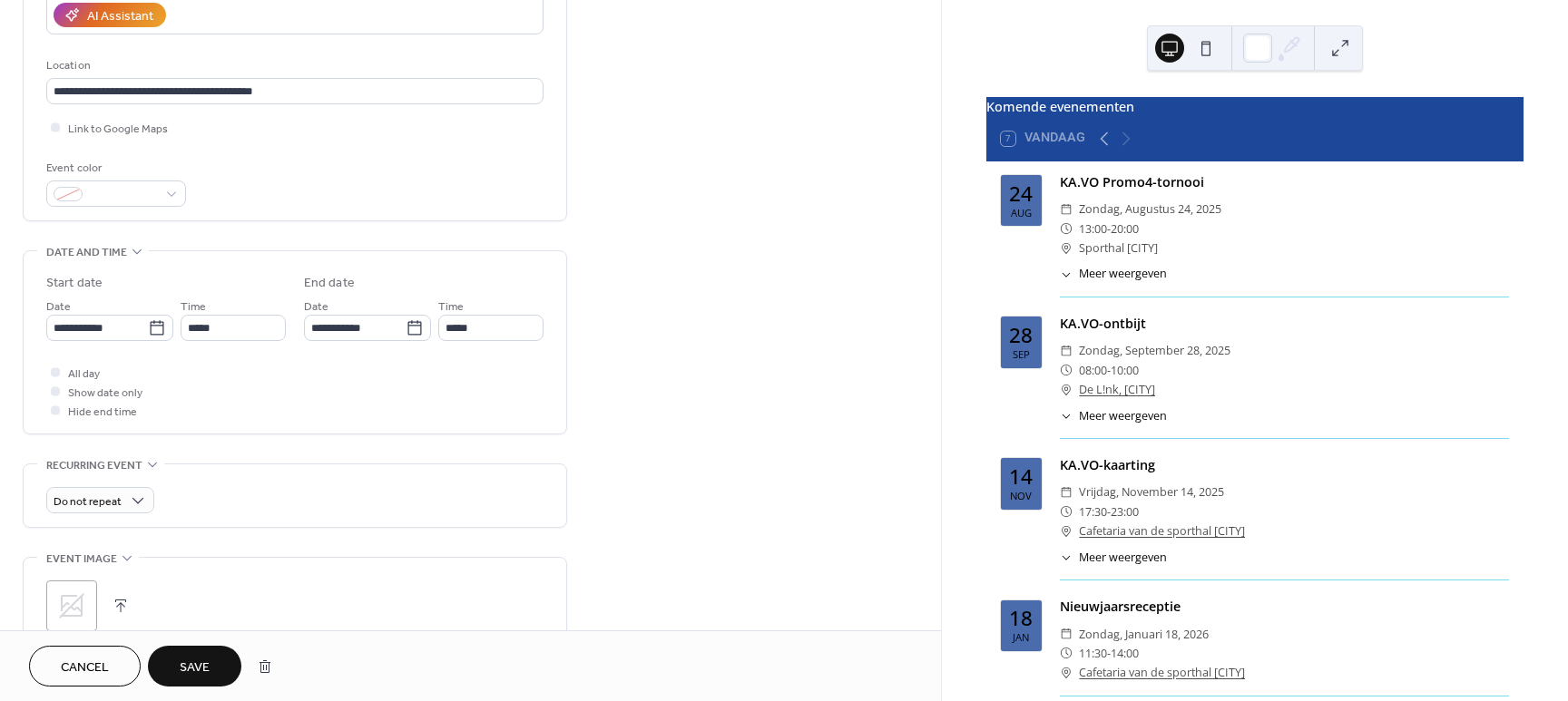 click on "Save" at bounding box center [194, 667] 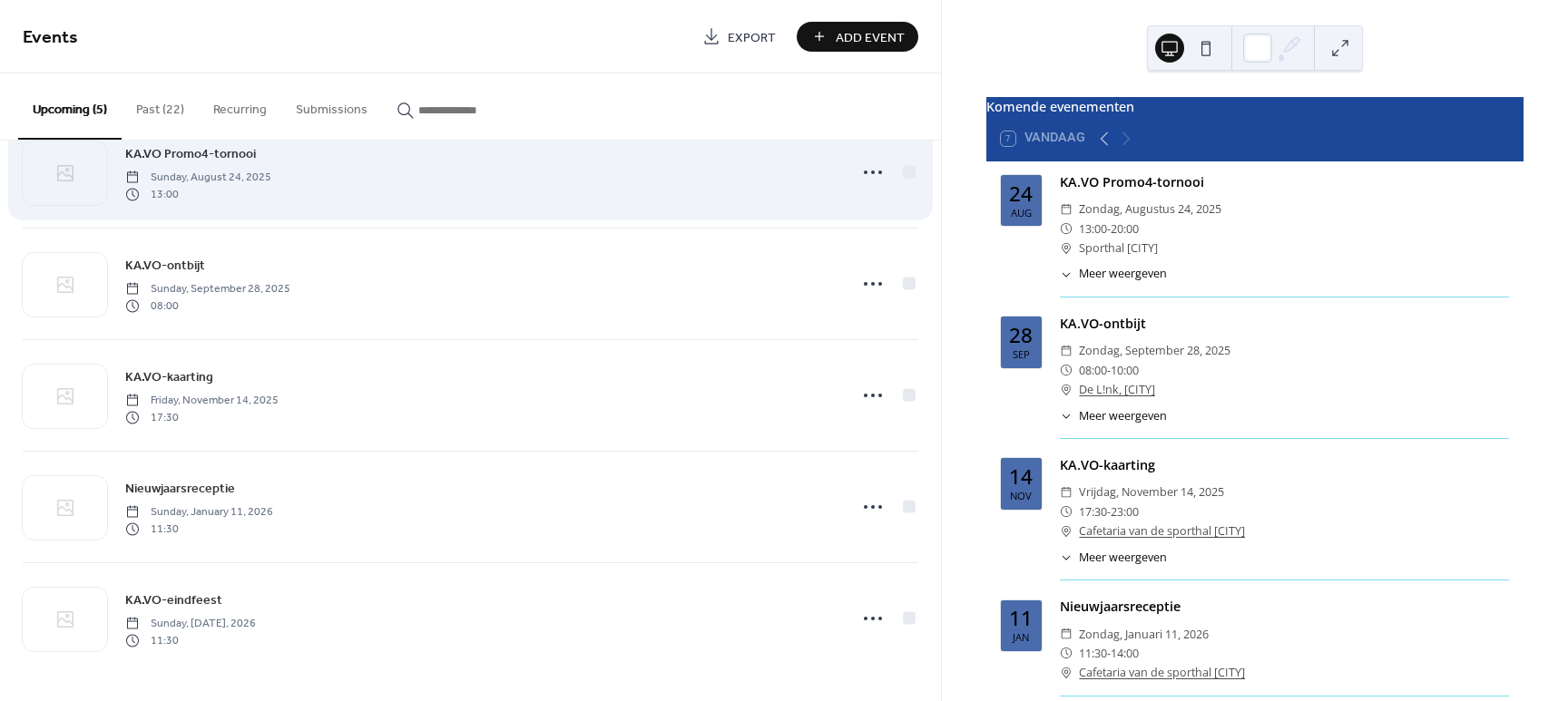 scroll, scrollTop: 0, scrollLeft: 0, axis: both 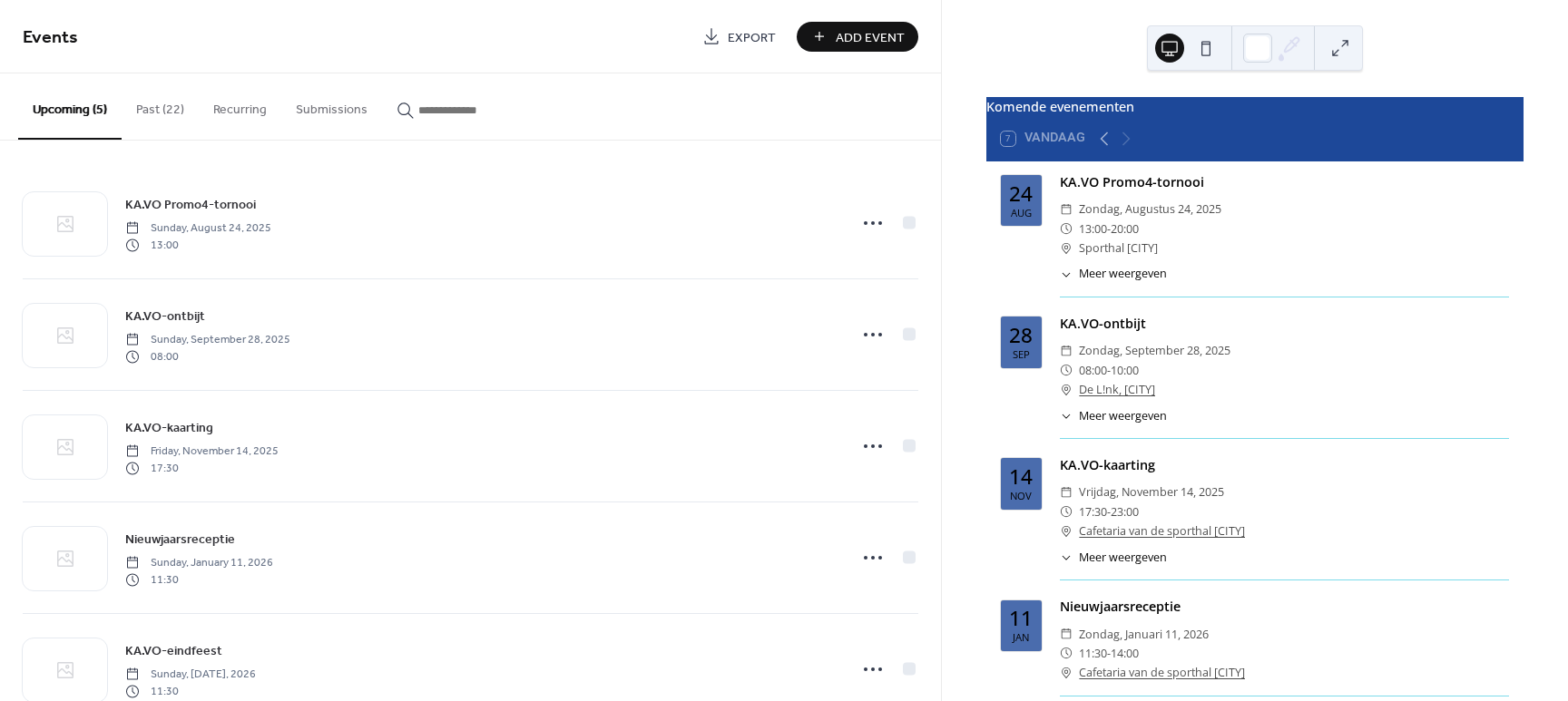 click on "Add Event" at bounding box center (870, 37) 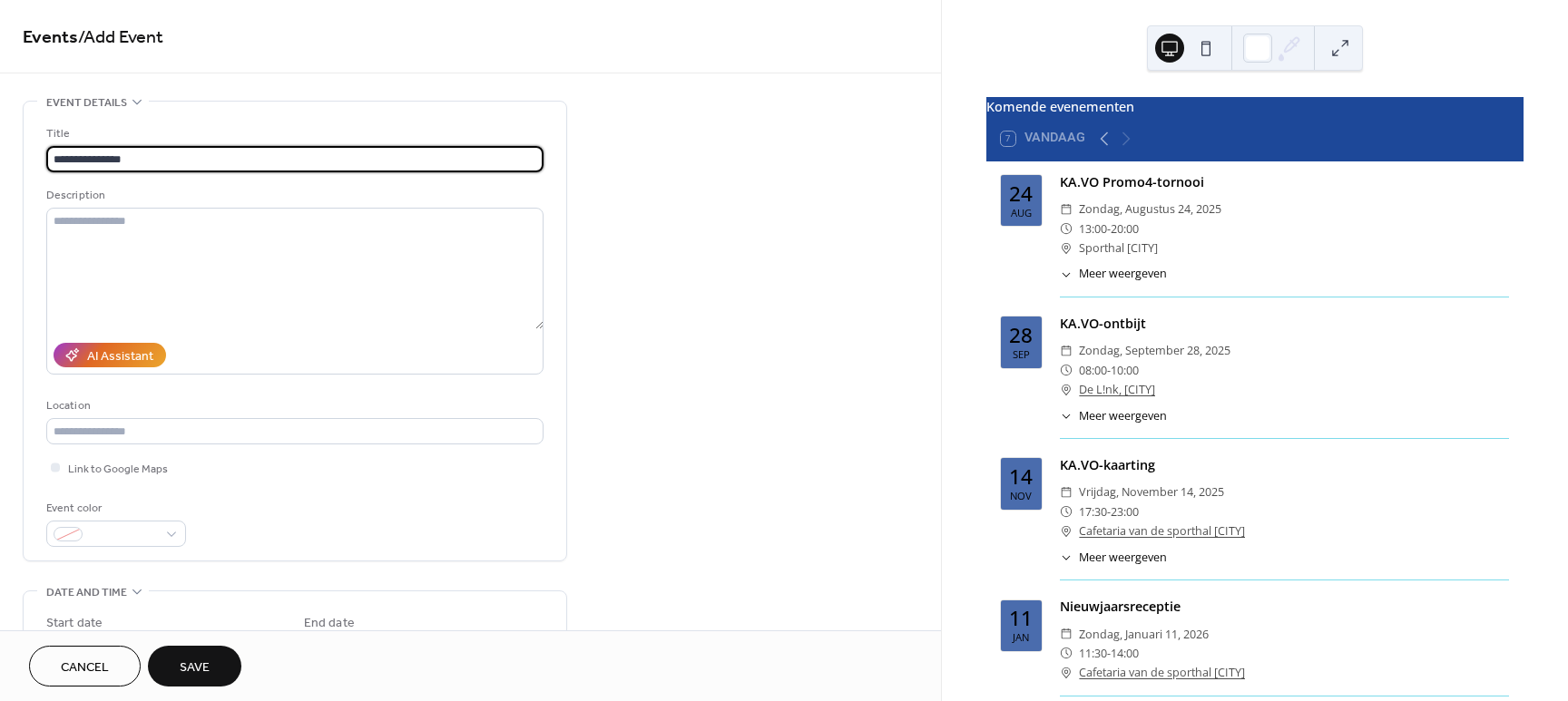 click on "**********" at bounding box center (295, 159) 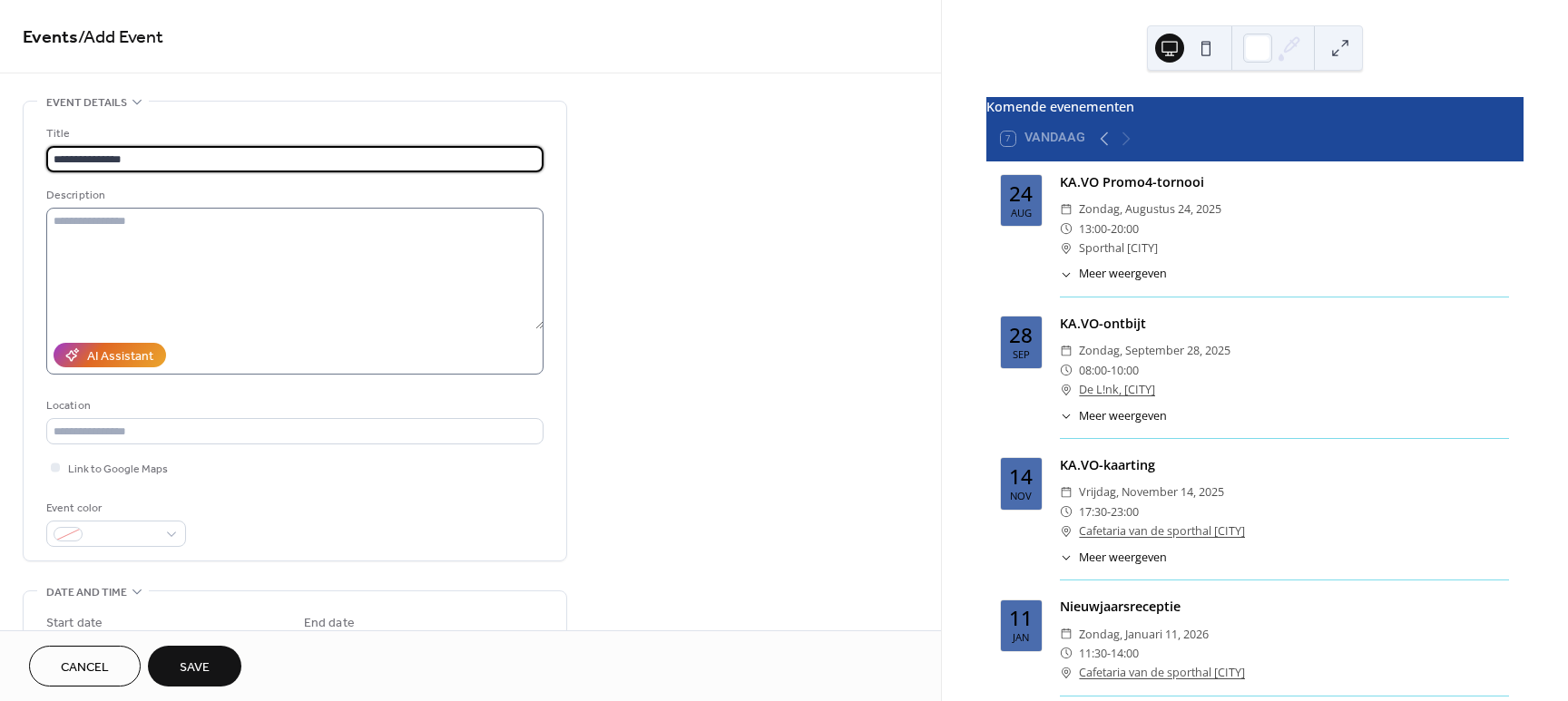 type on "**********" 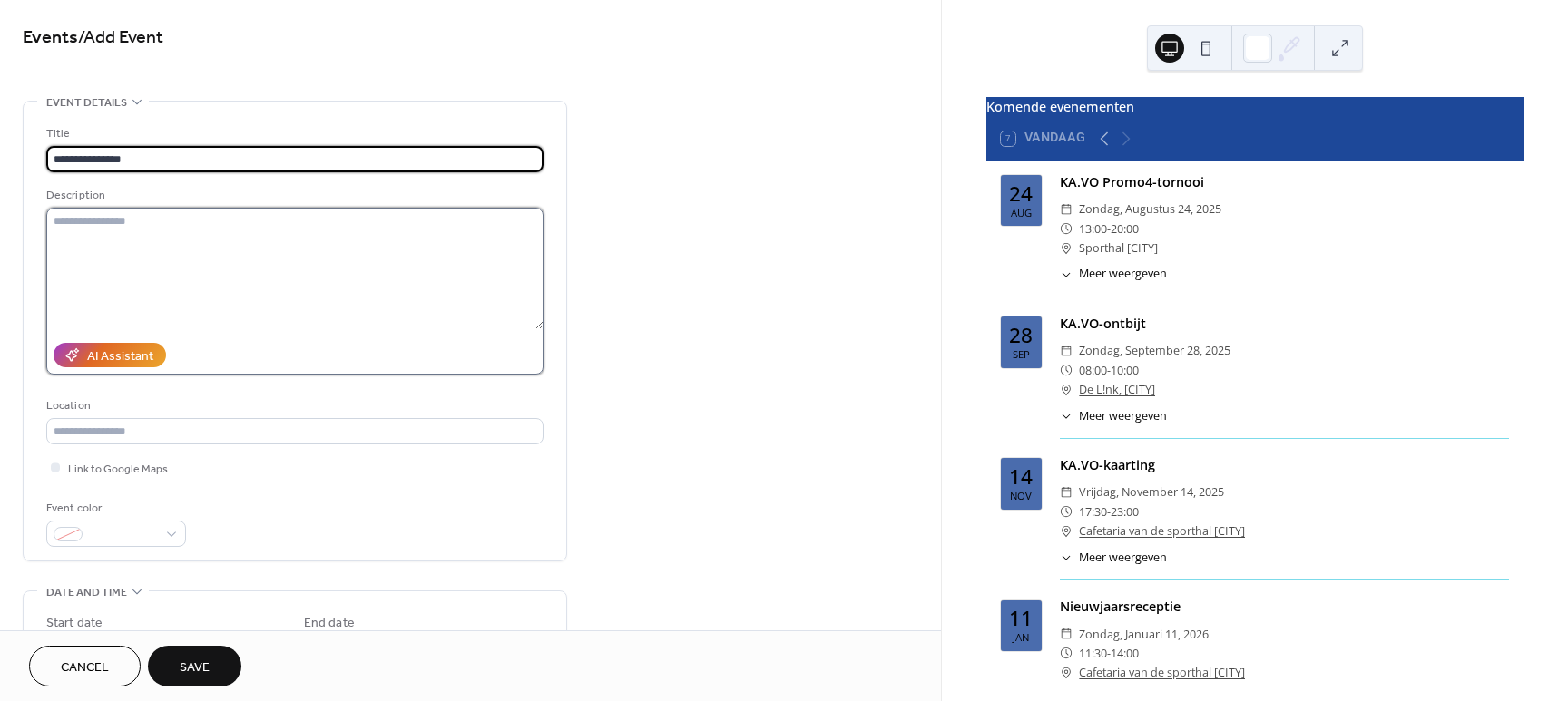 click at bounding box center (295, 268) 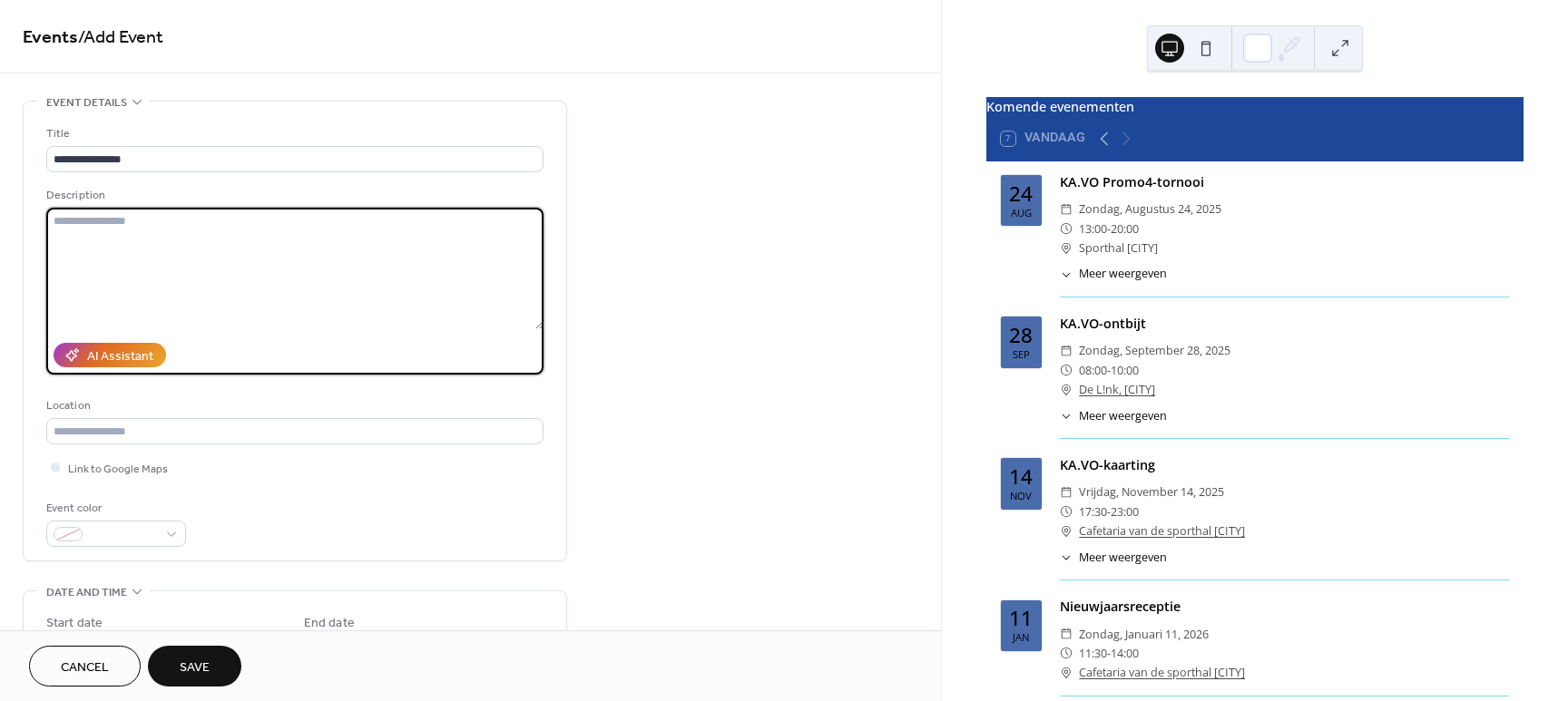 paste on "**********" 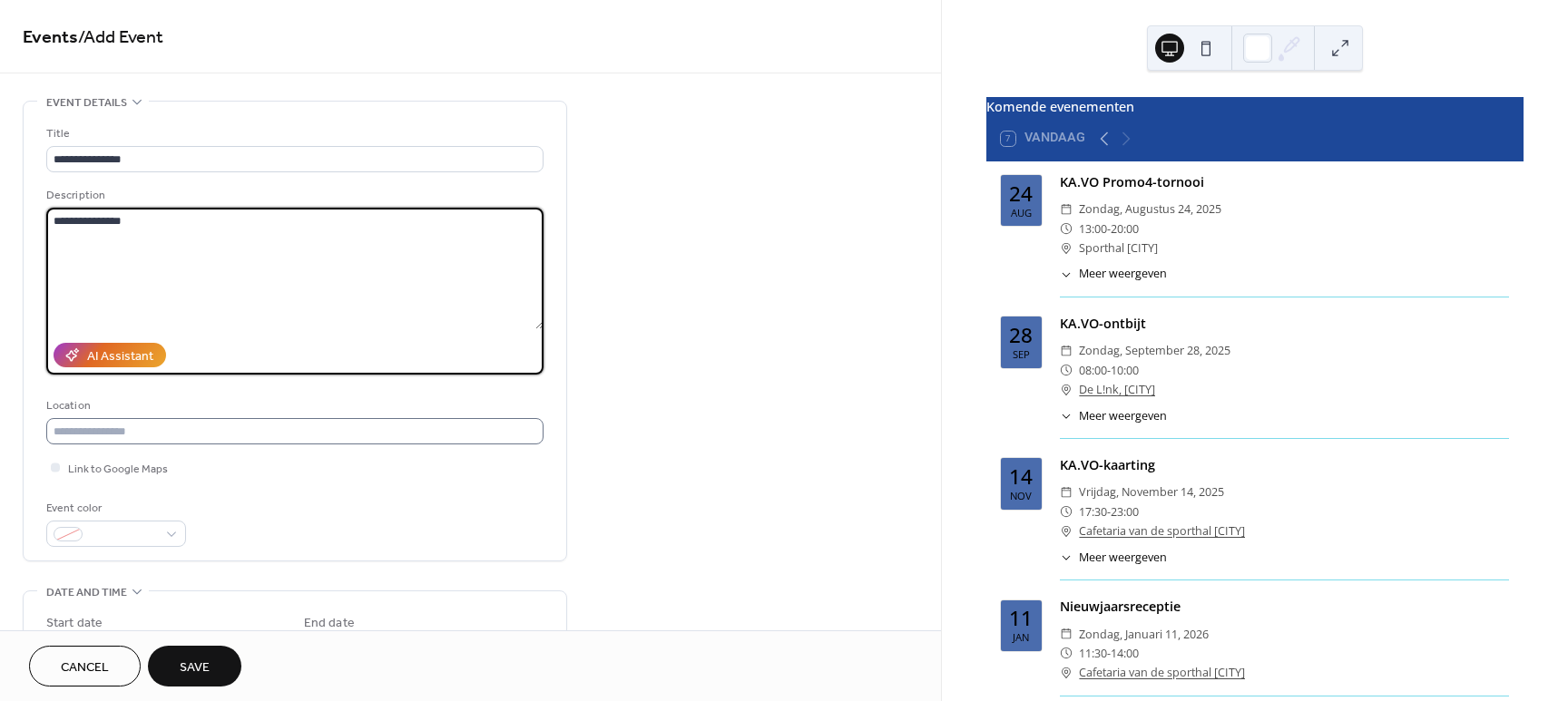 type on "**********" 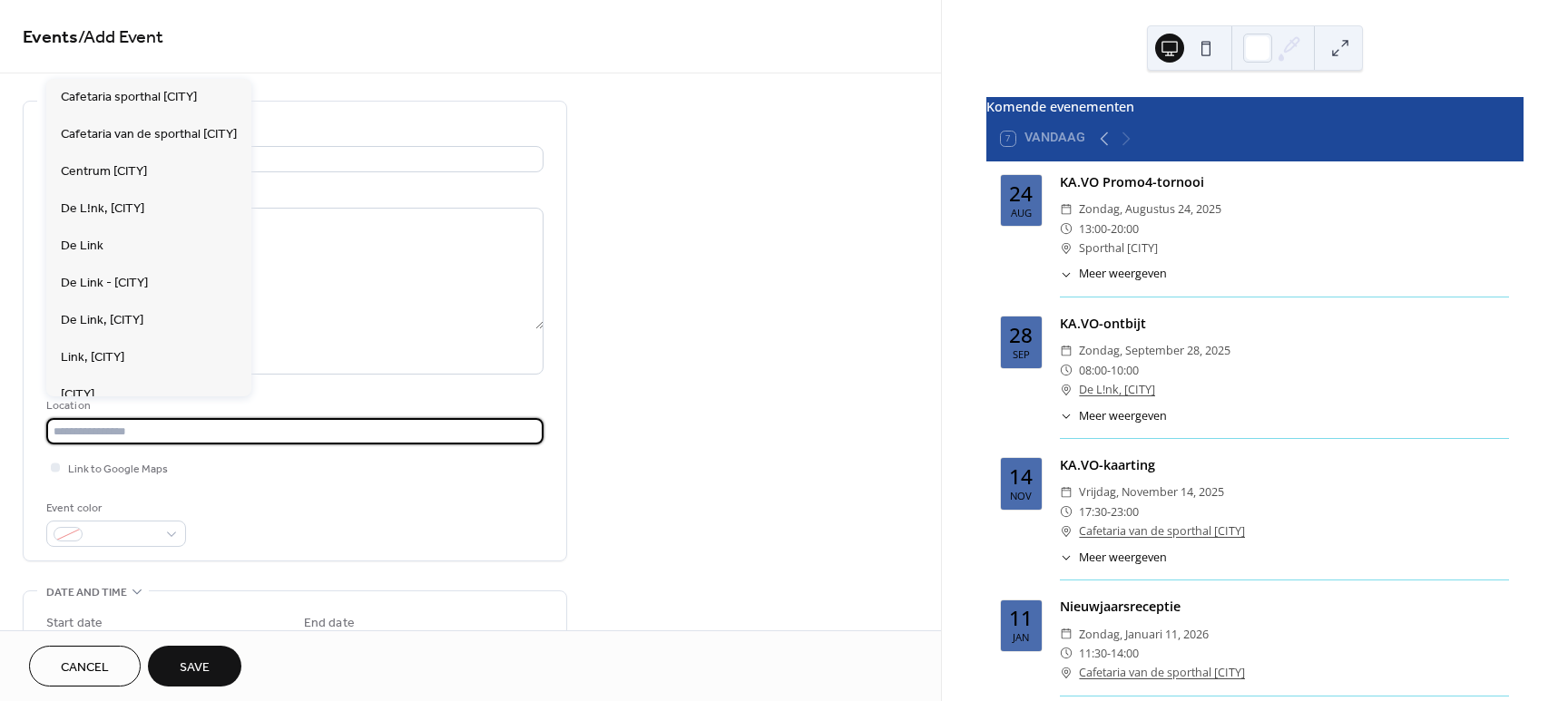 click at bounding box center [295, 431] 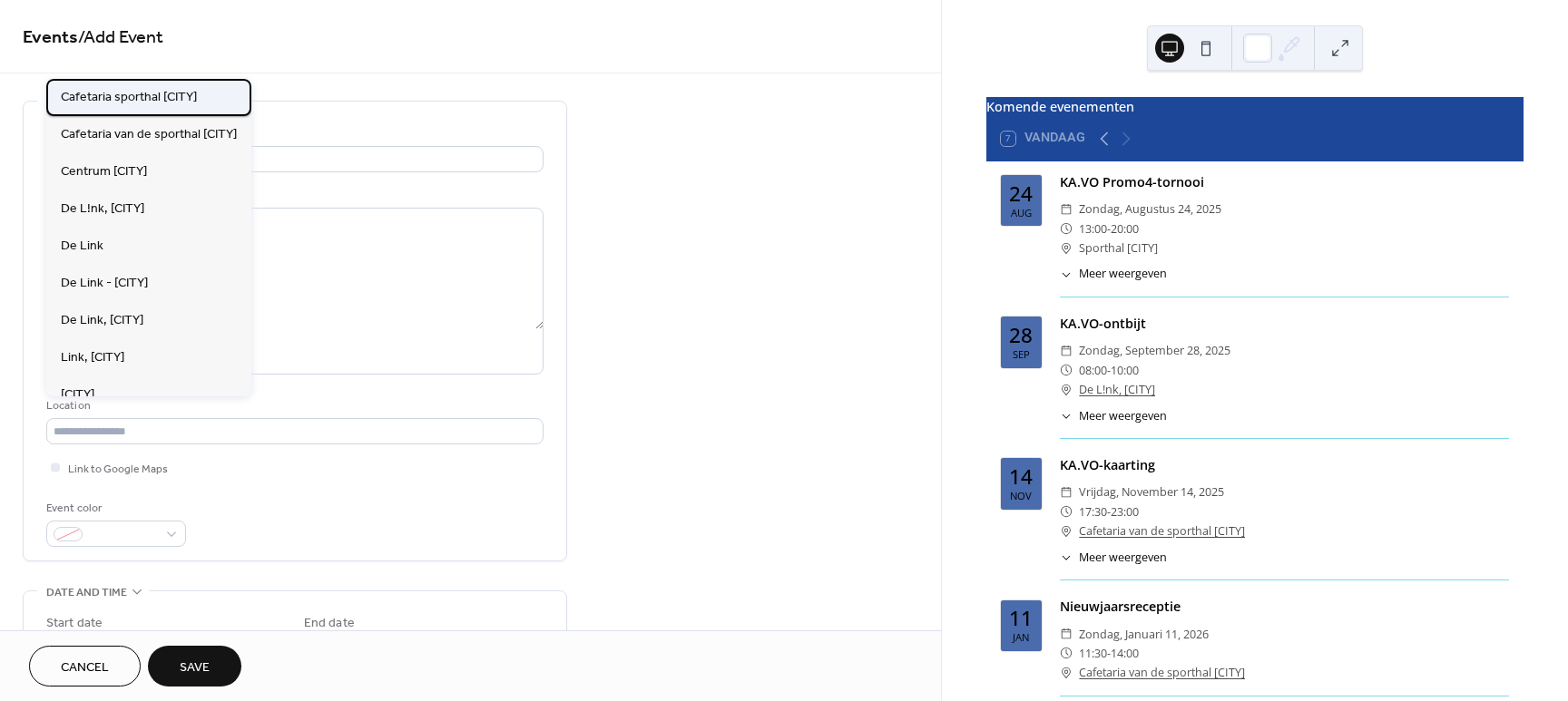 click on "Cafetaria sporthal [CITY]" at bounding box center [129, 97] 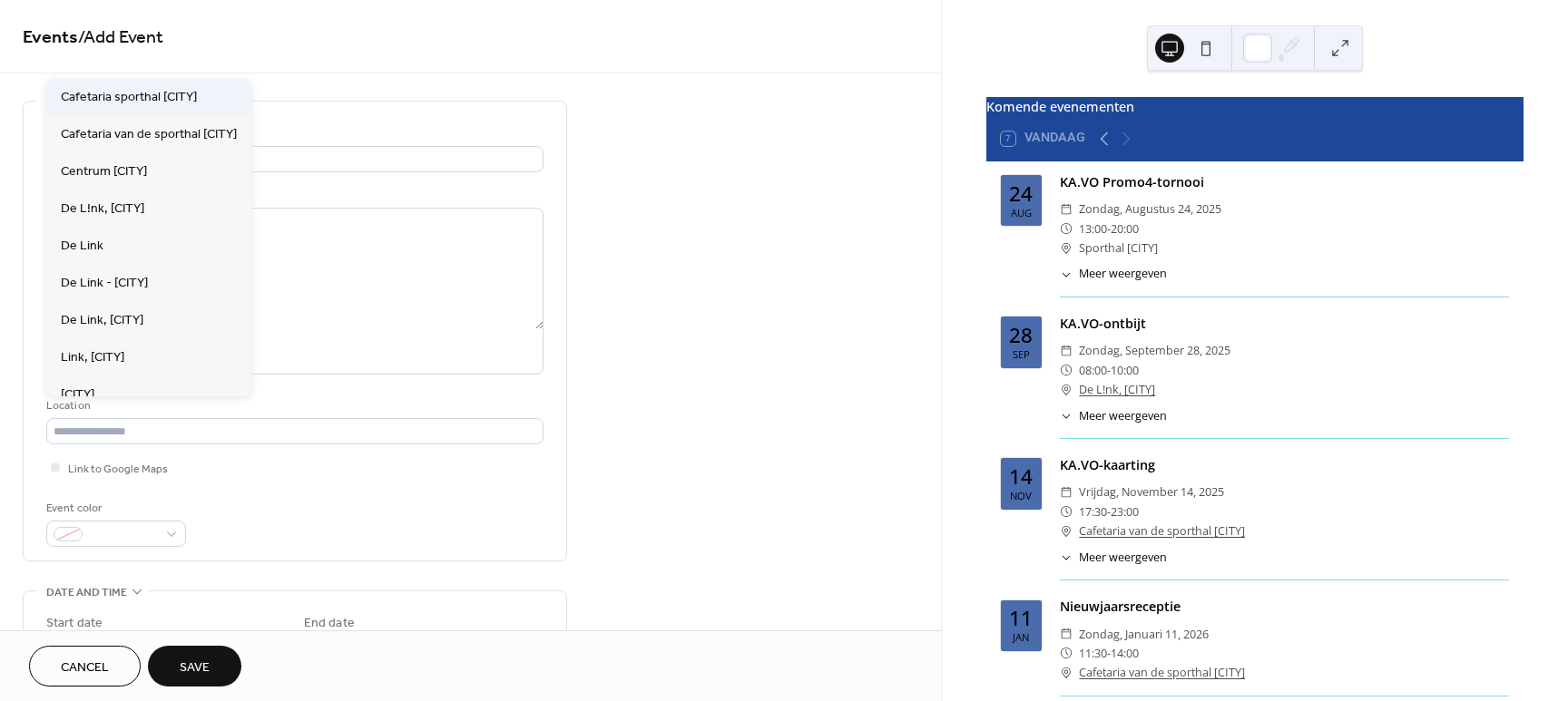 type on "**********" 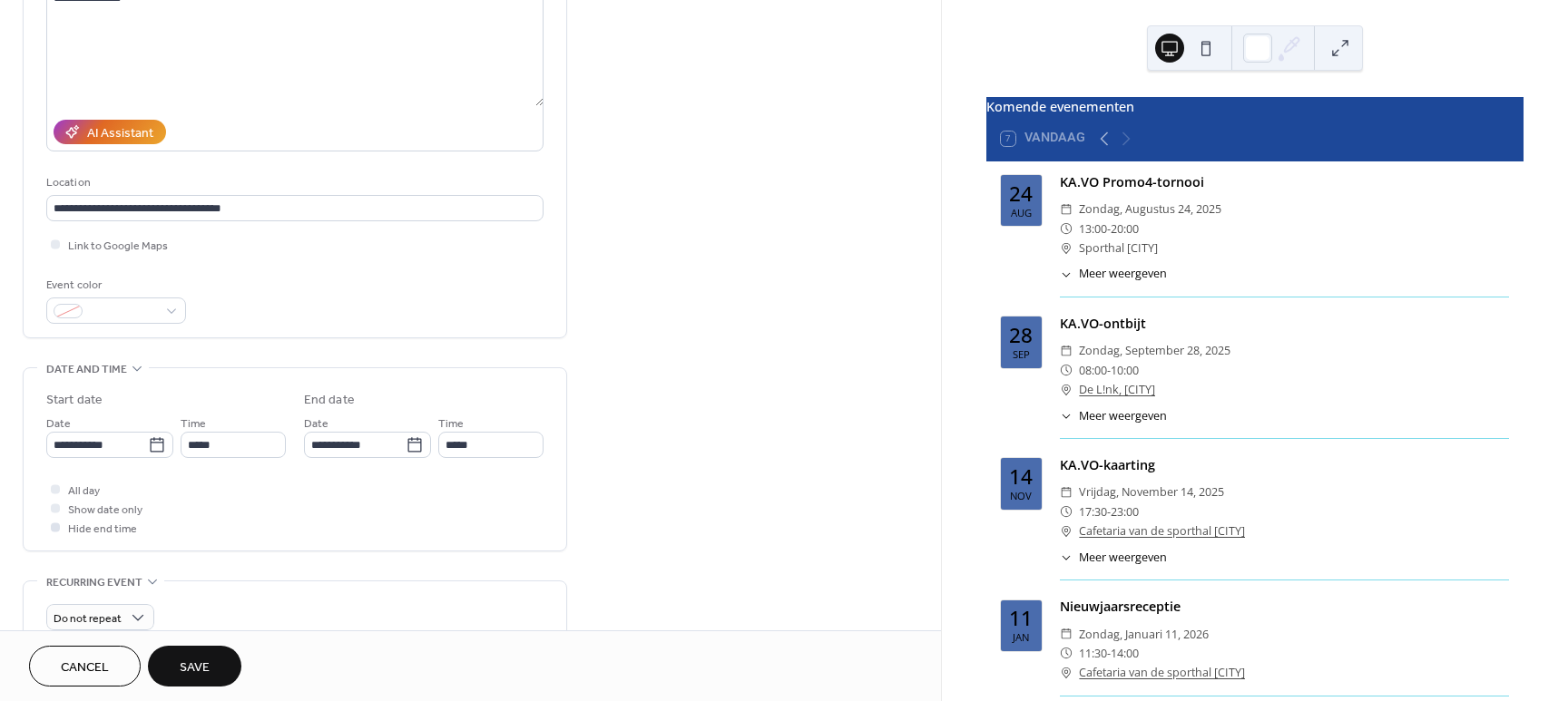 scroll, scrollTop: 227, scrollLeft: 0, axis: vertical 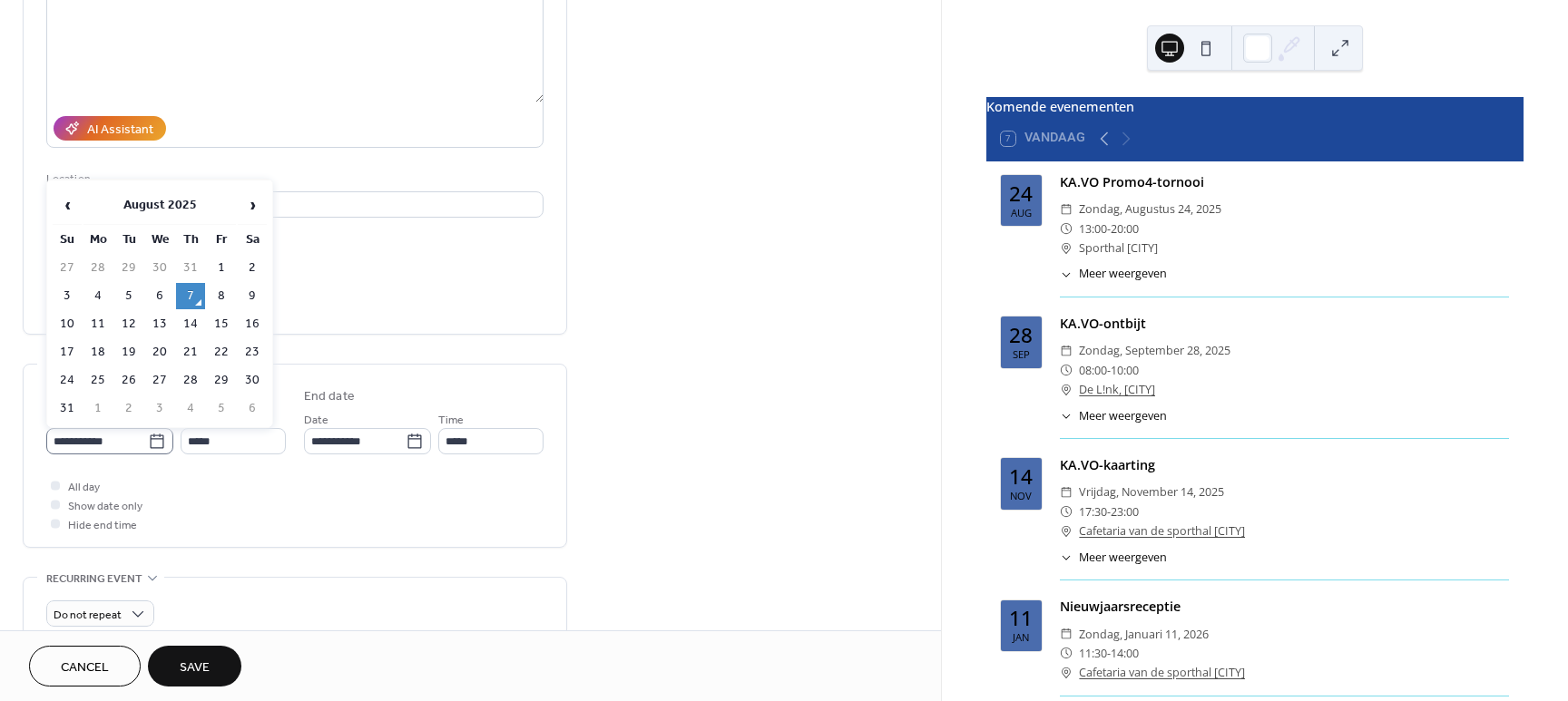 click 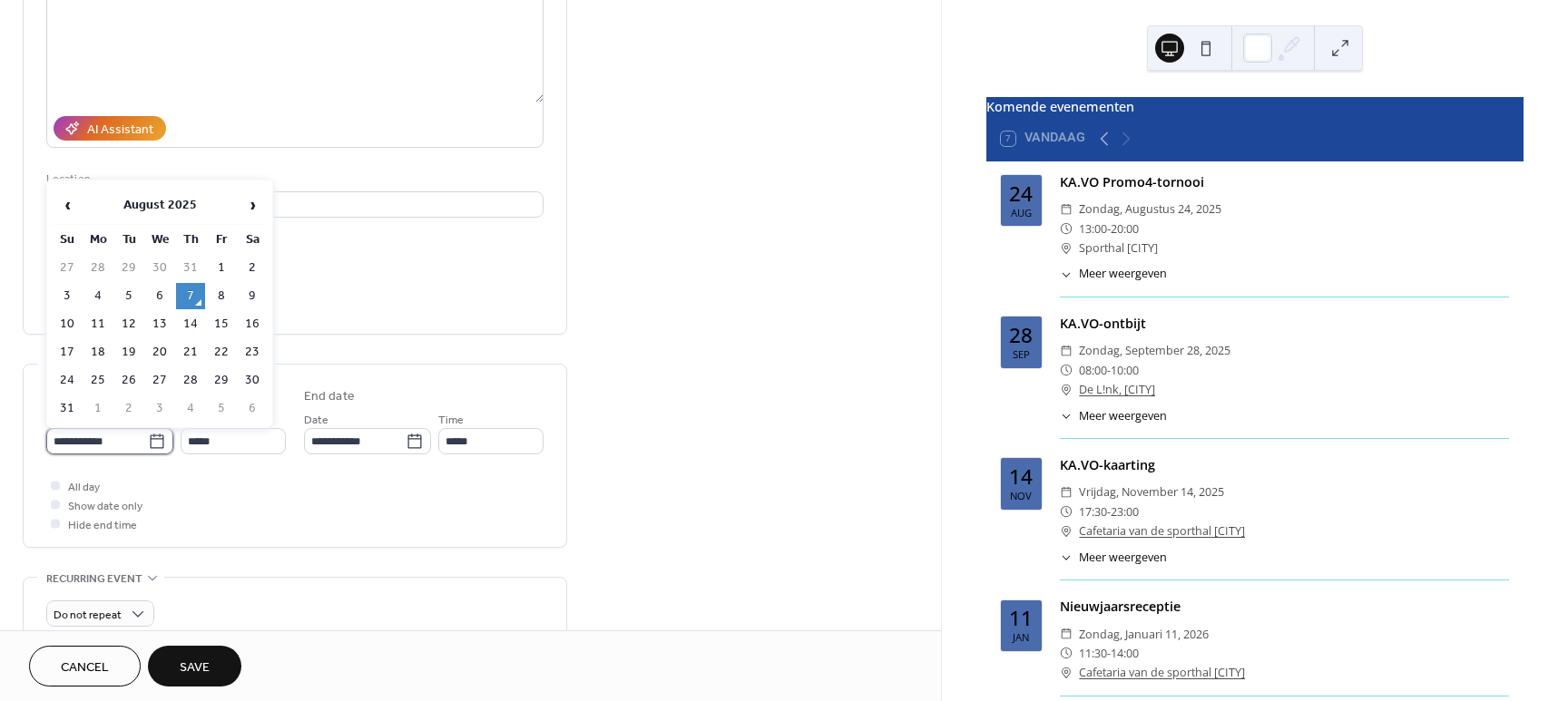 click on "**********" at bounding box center [97, 441] 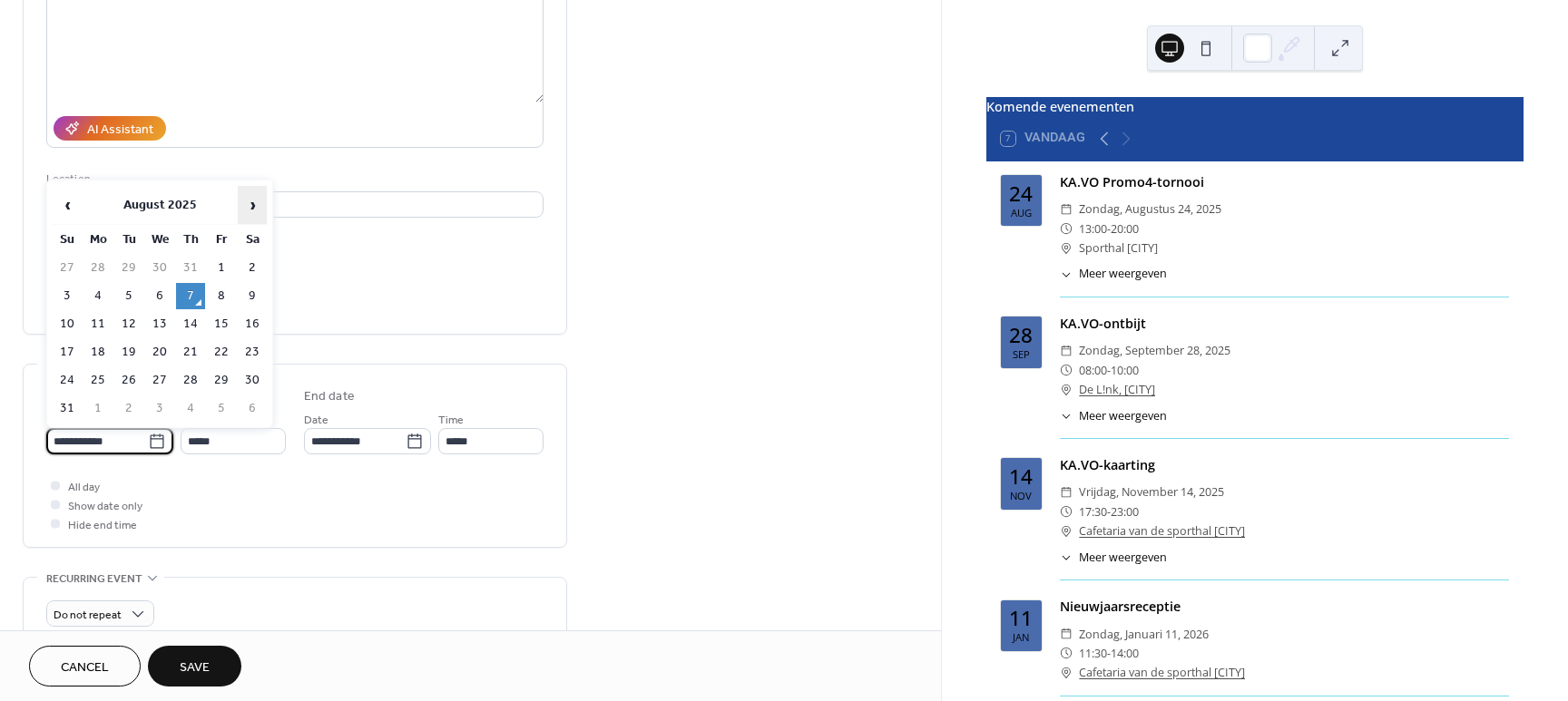 click on "›" at bounding box center (252, 205) 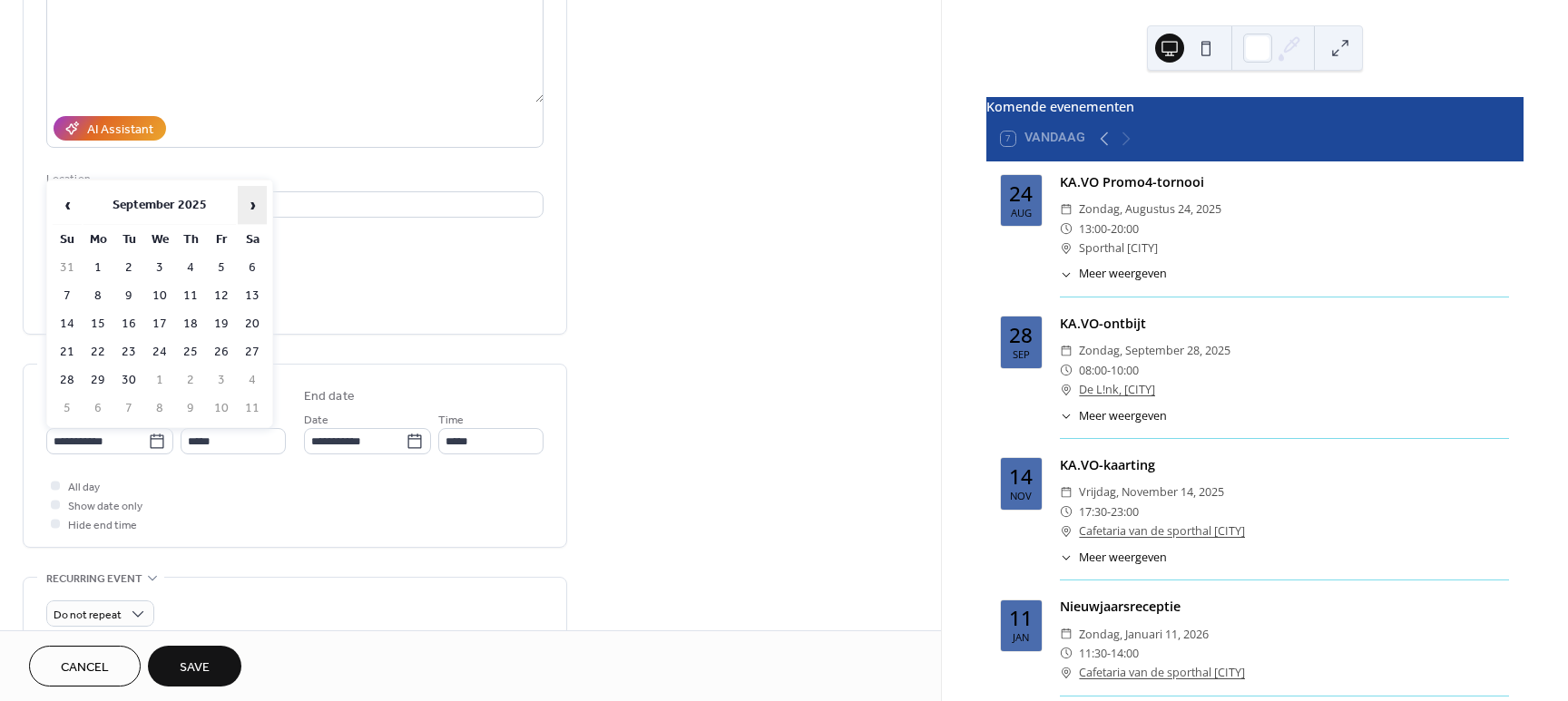 click on "›" at bounding box center [252, 205] 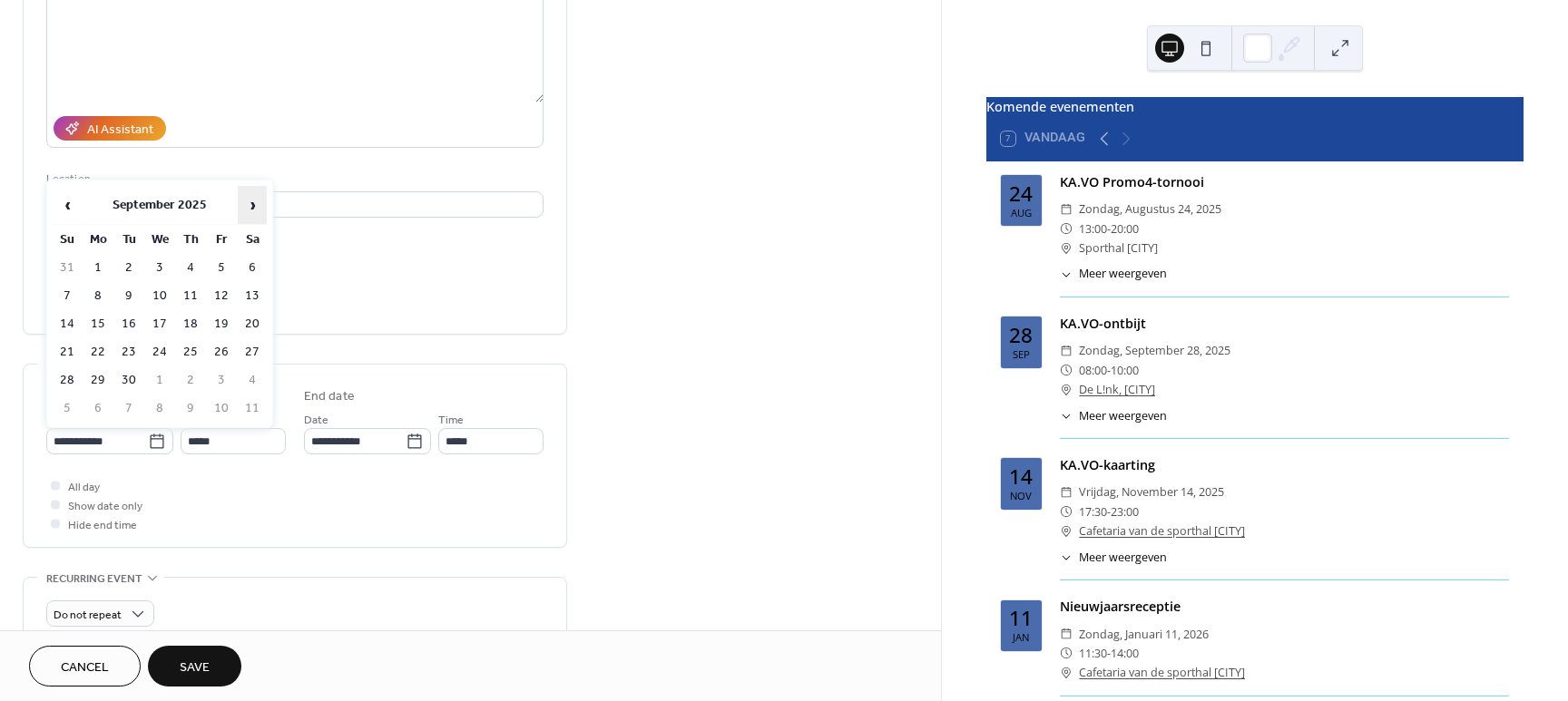 click on "›" at bounding box center (252, 205) 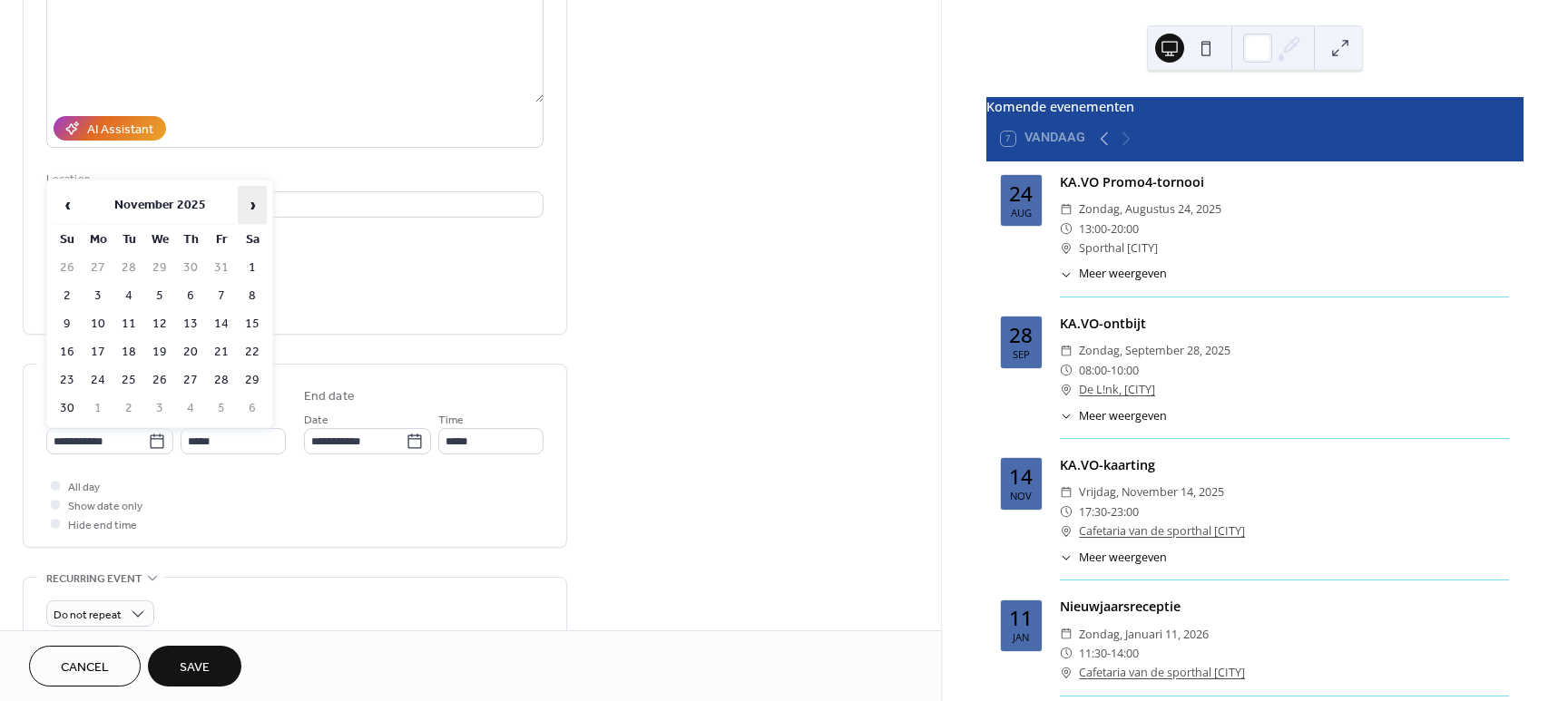 click on "›" at bounding box center (252, 205) 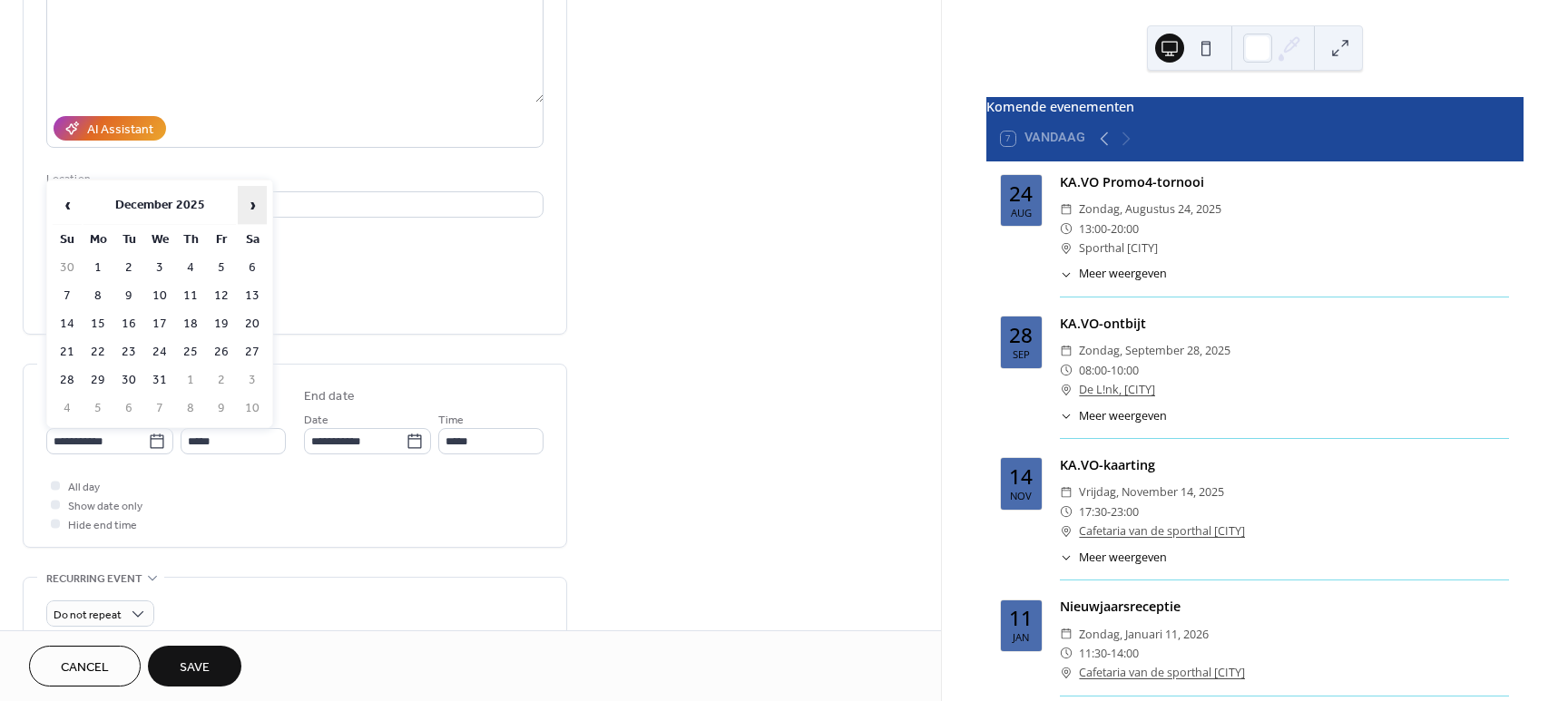 click on "›" at bounding box center (252, 205) 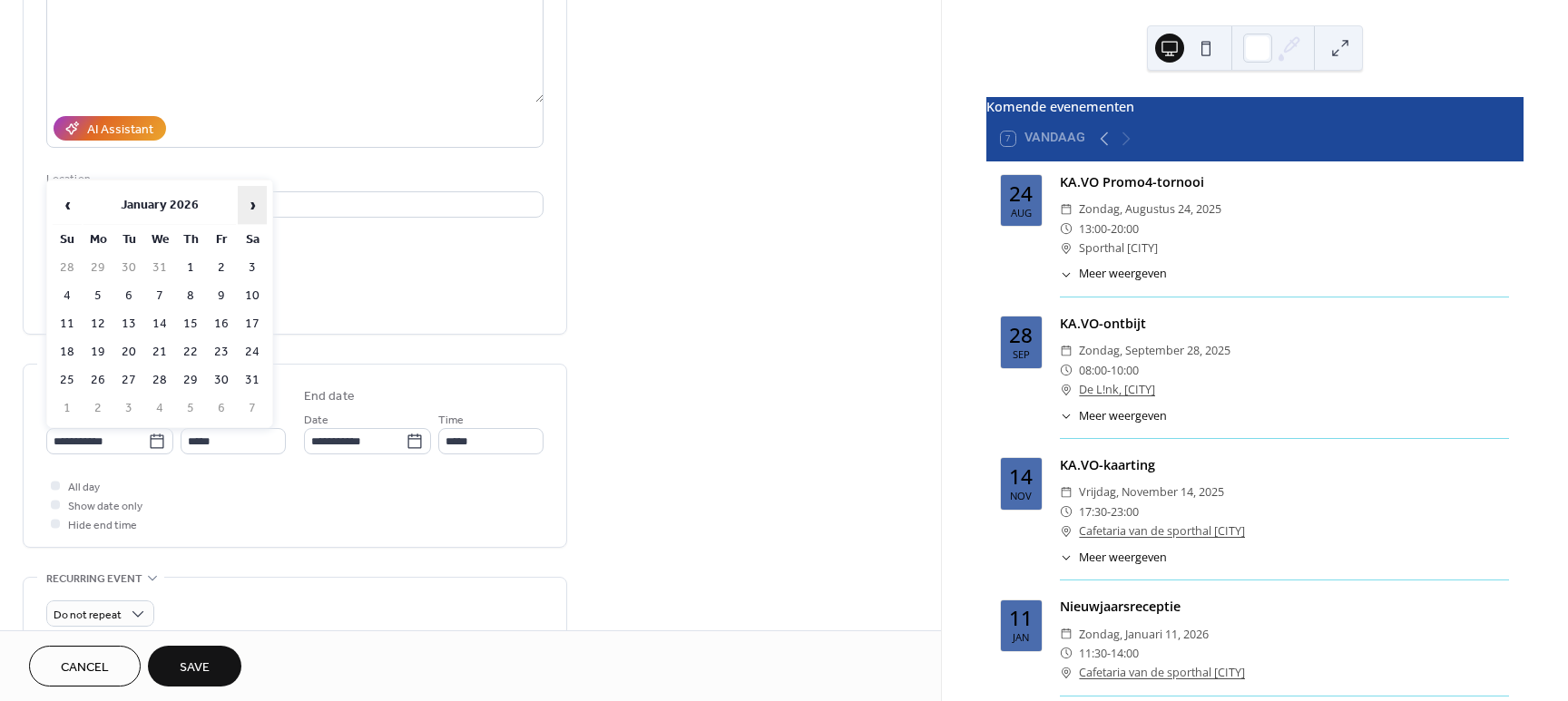 click on "›" at bounding box center [252, 205] 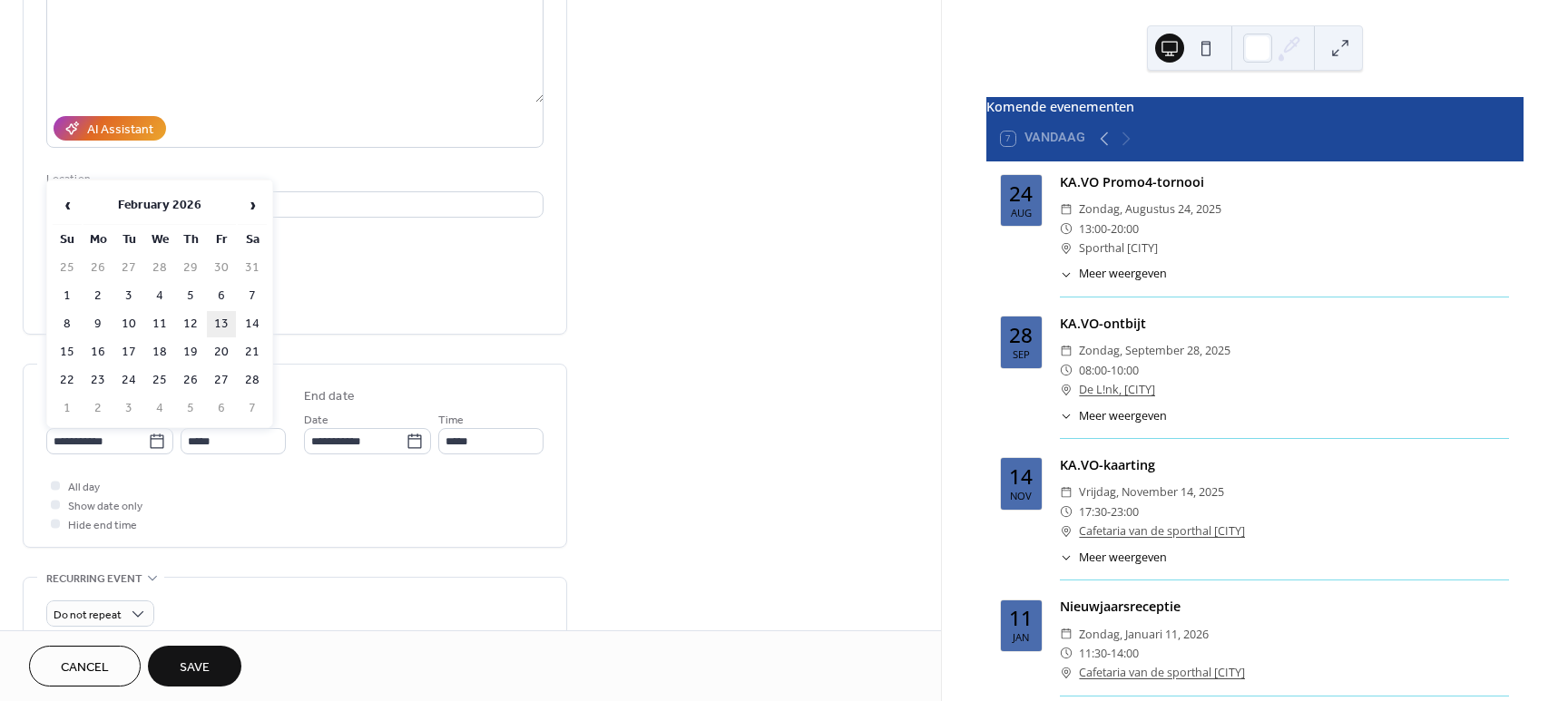click on "13" at bounding box center [221, 324] 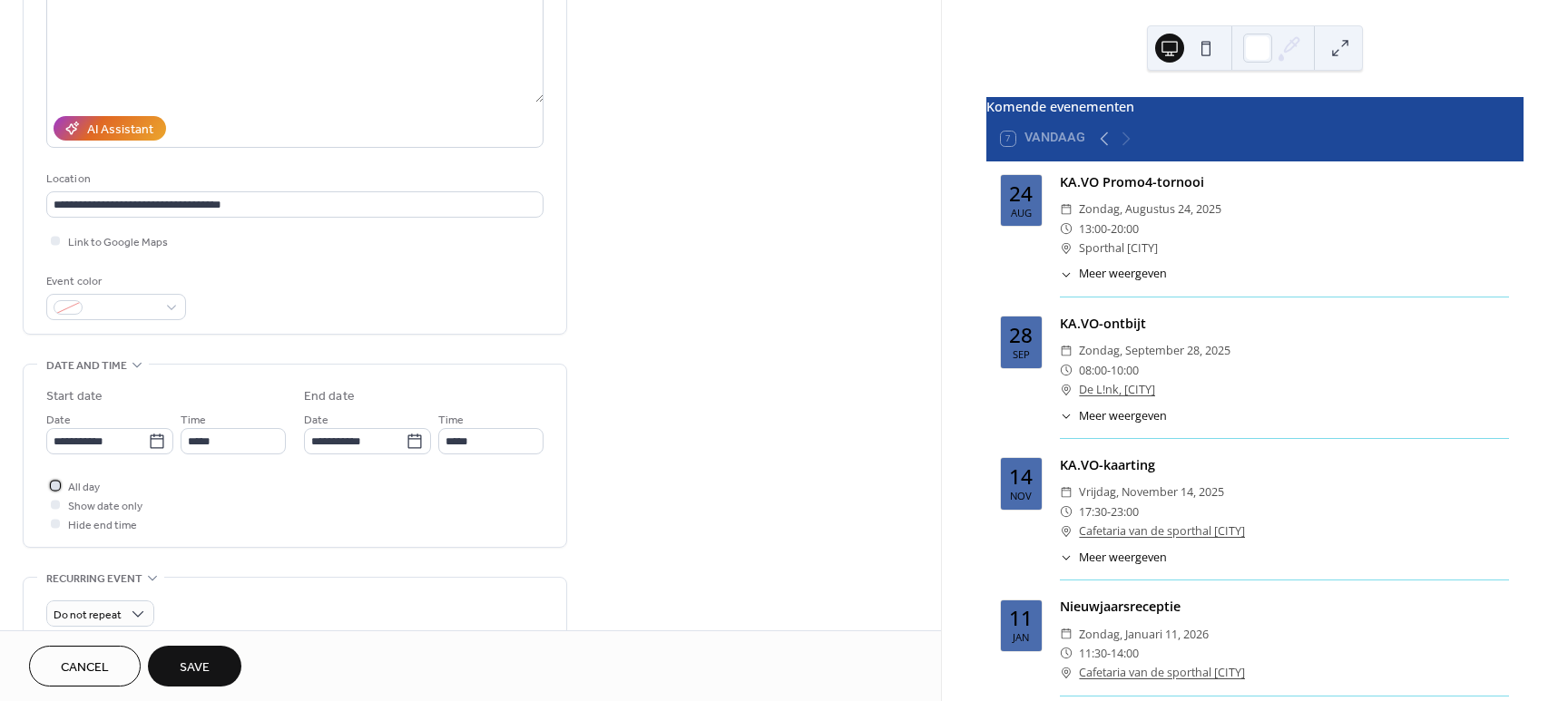 click at bounding box center (55, 485) 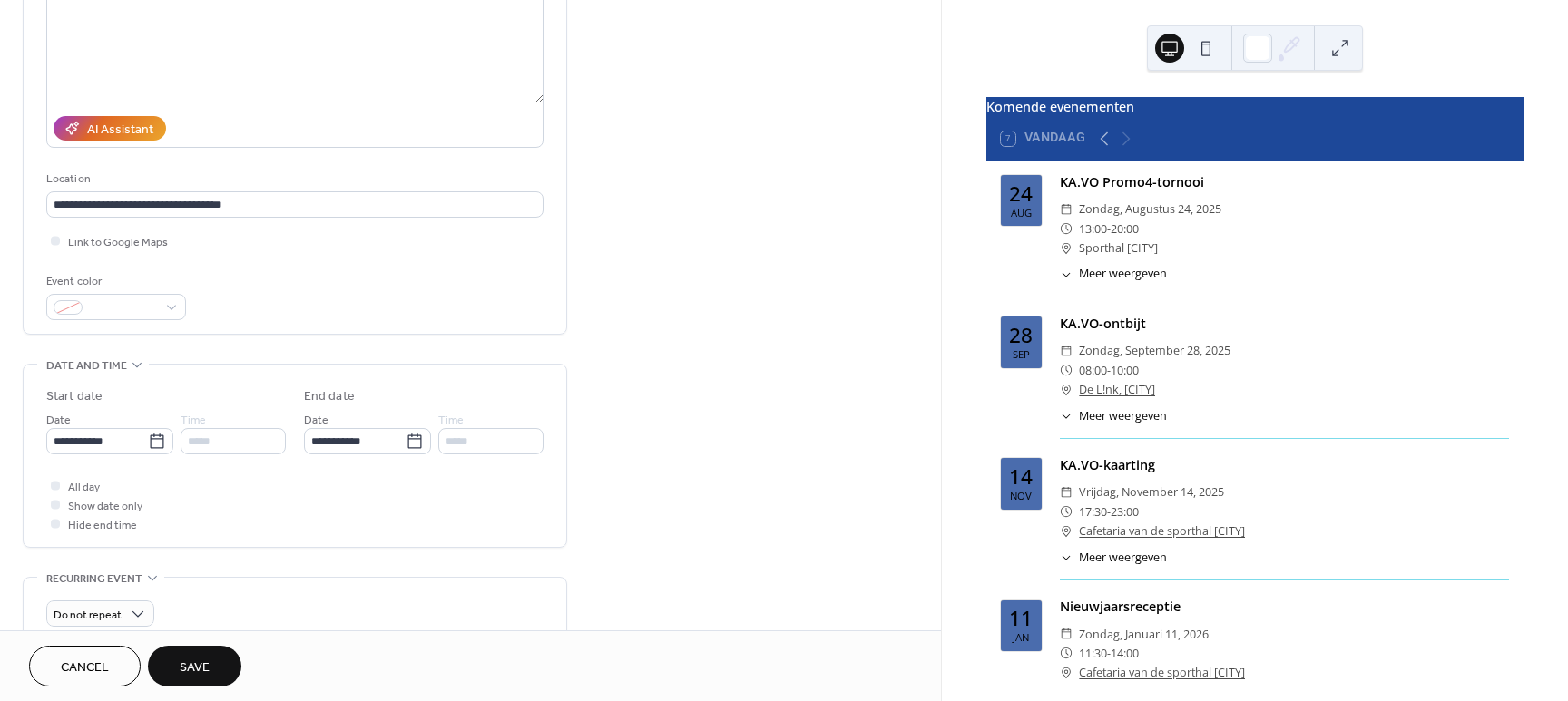 click at bounding box center (55, 504) 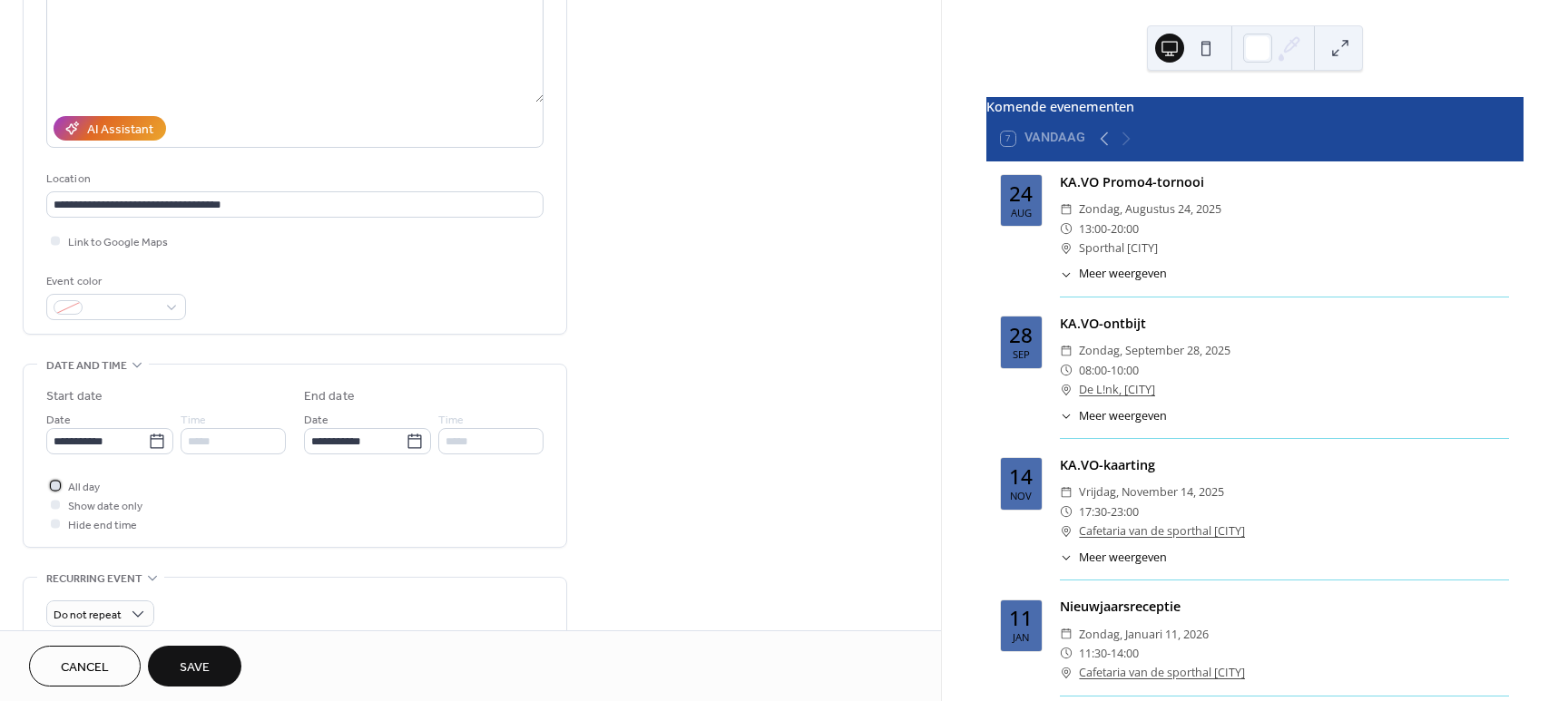 click at bounding box center (55, 485) 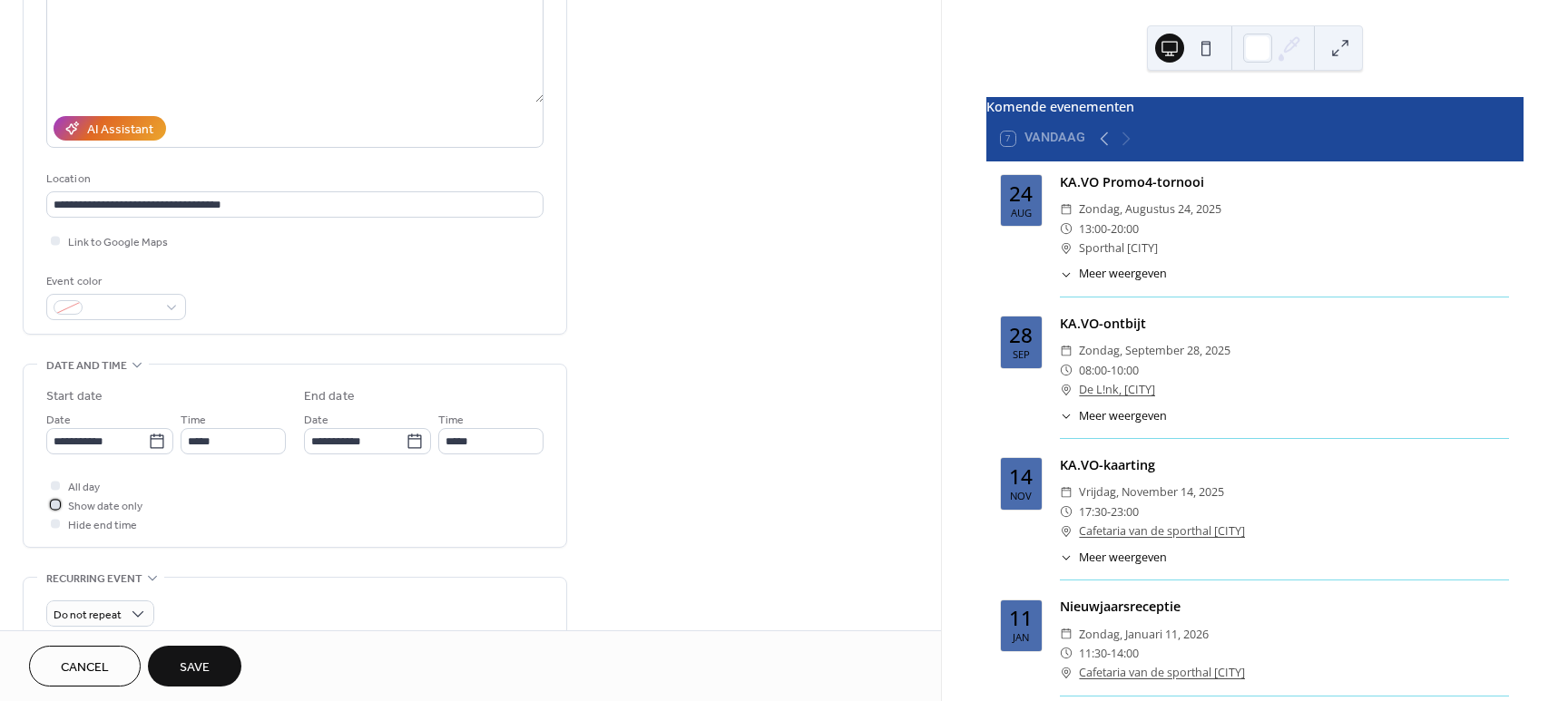 click at bounding box center (55, 504) 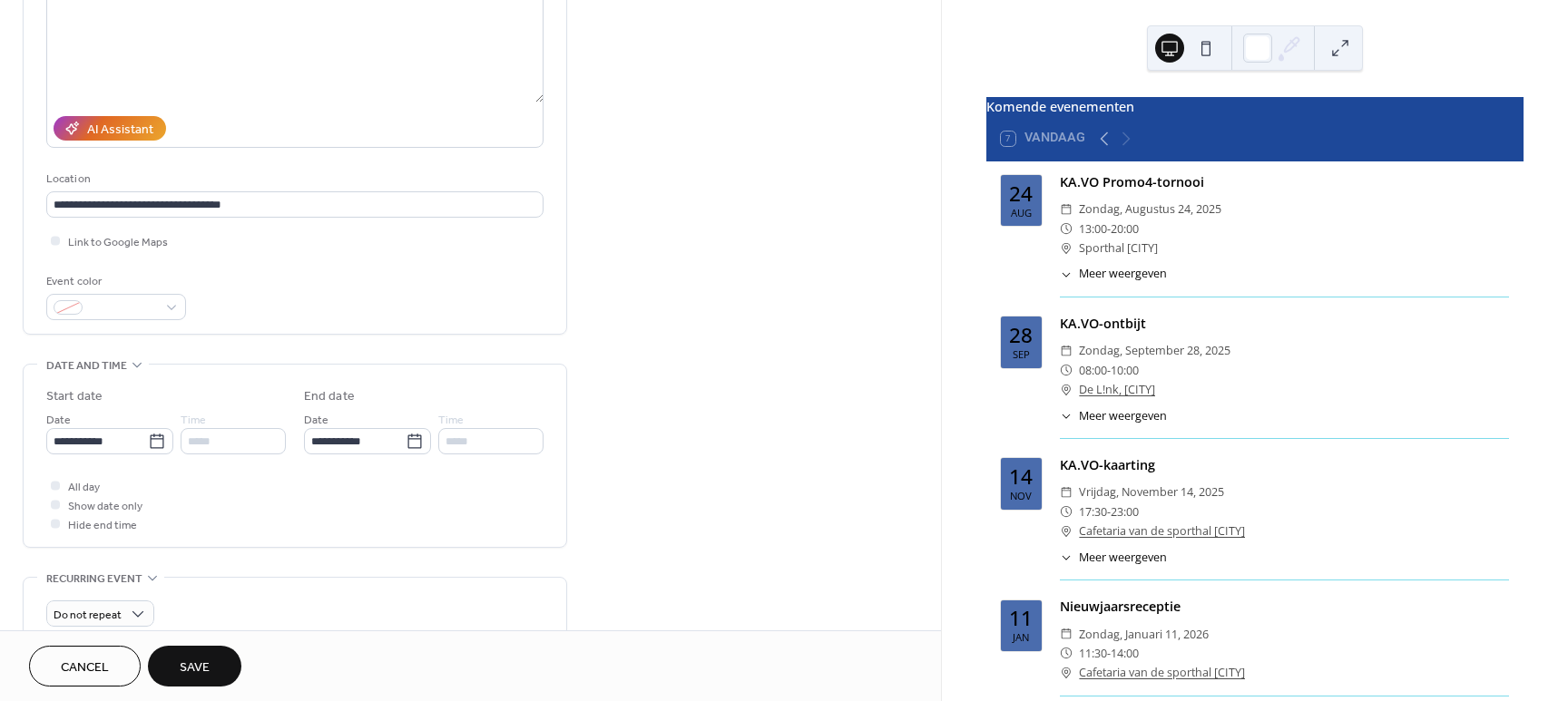 click on "Save" at bounding box center (194, 667) 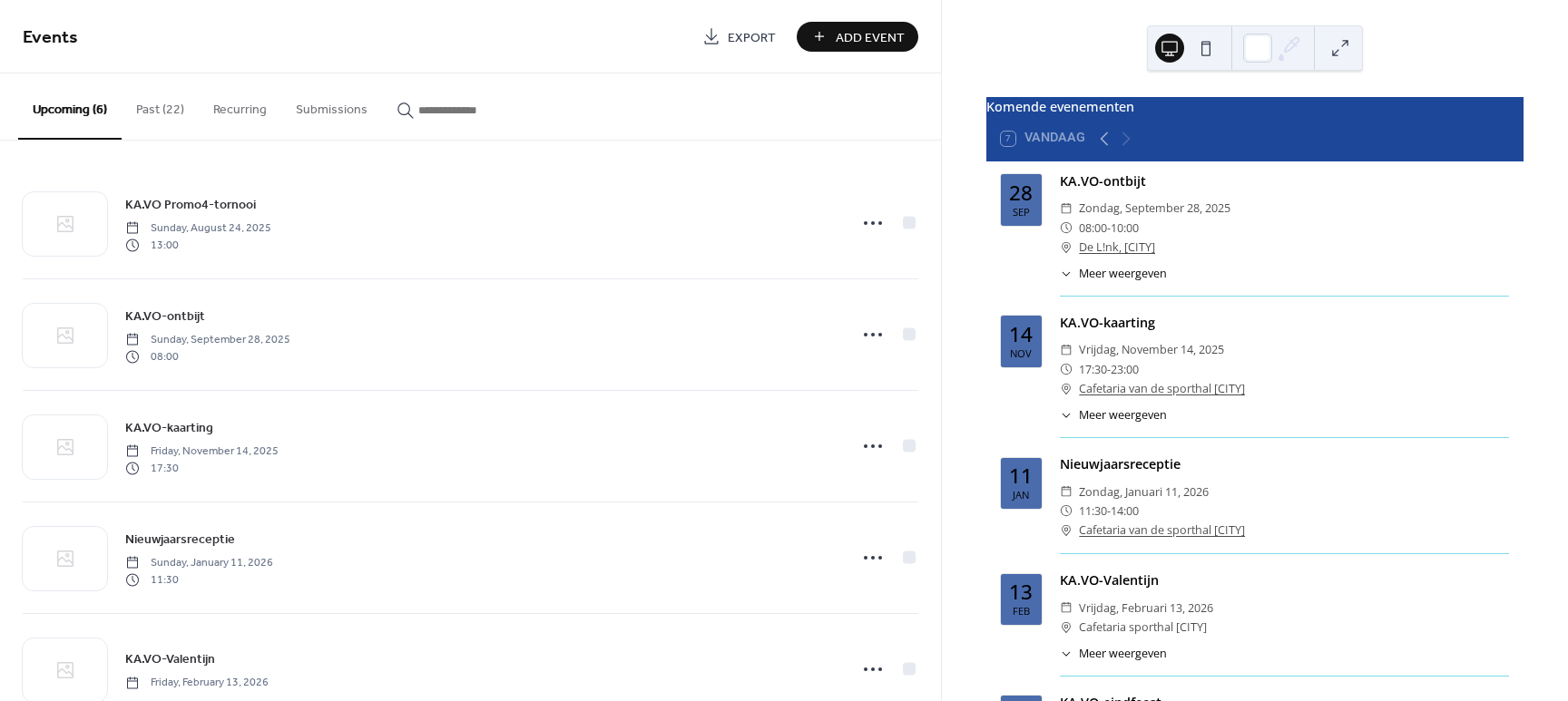scroll, scrollTop: 189, scrollLeft: 0, axis: vertical 